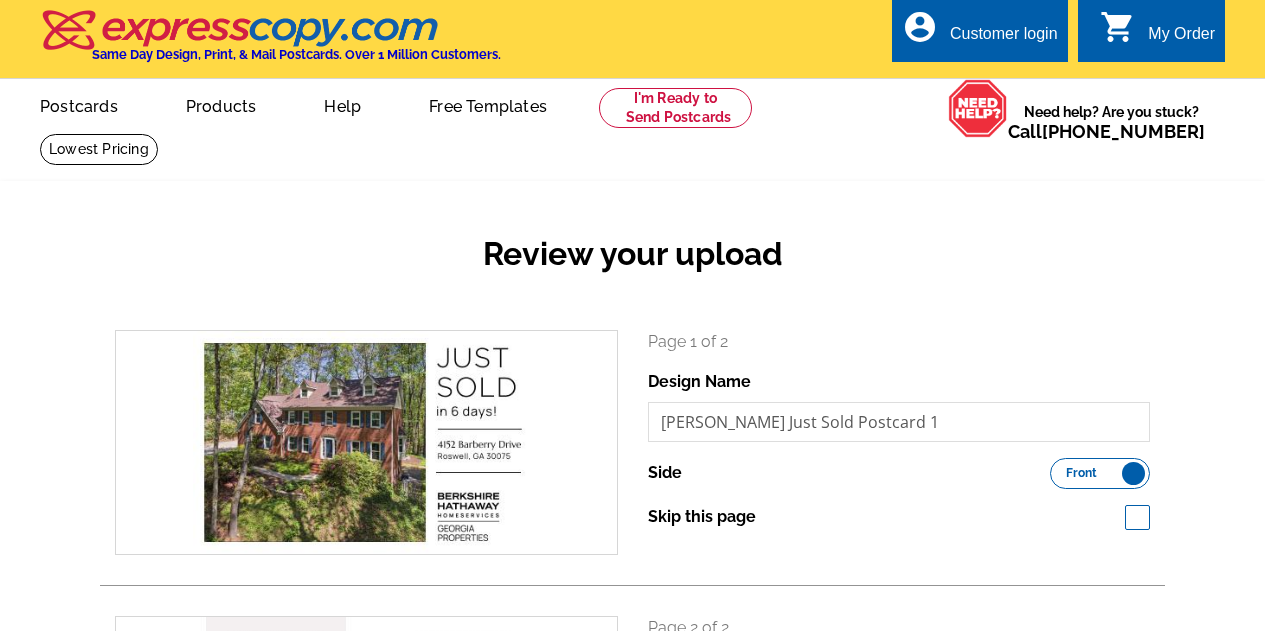 scroll, scrollTop: 0, scrollLeft: 0, axis: both 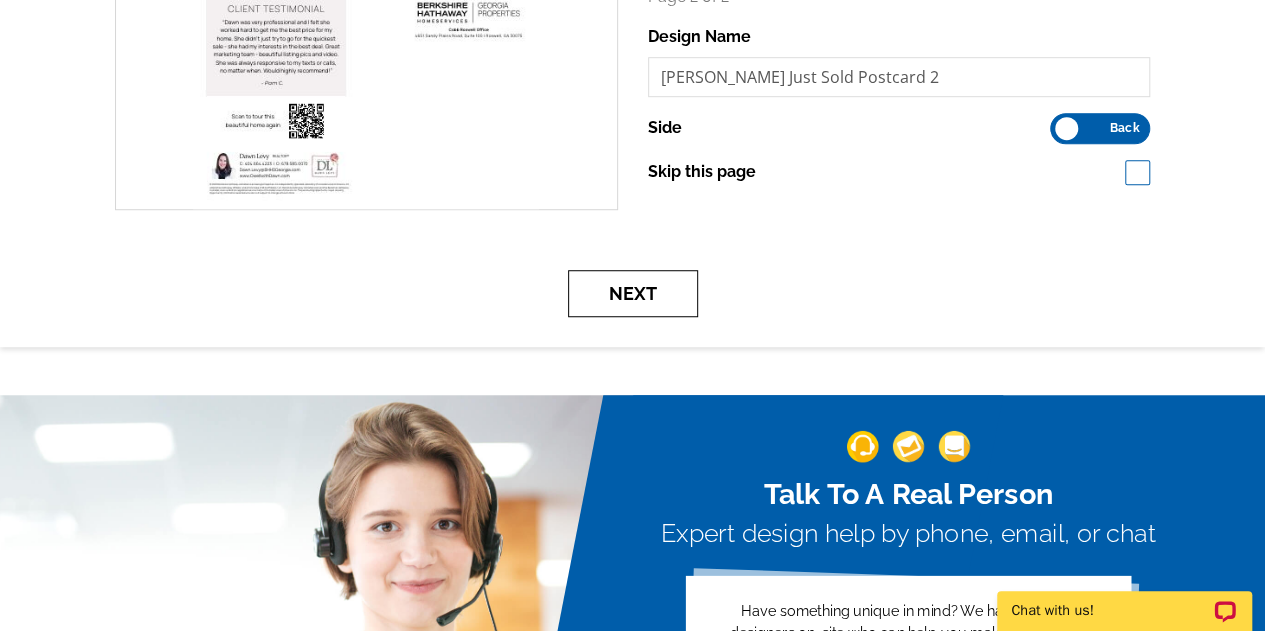 click on "Next" at bounding box center [633, 293] 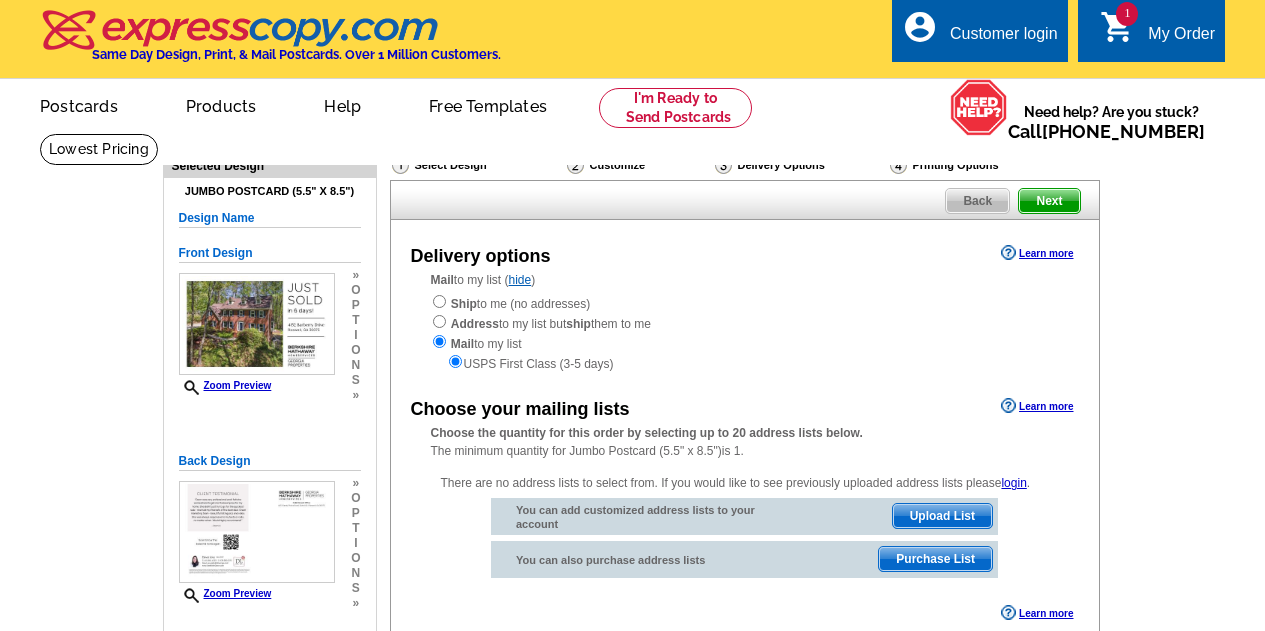 scroll, scrollTop: 0, scrollLeft: 0, axis: both 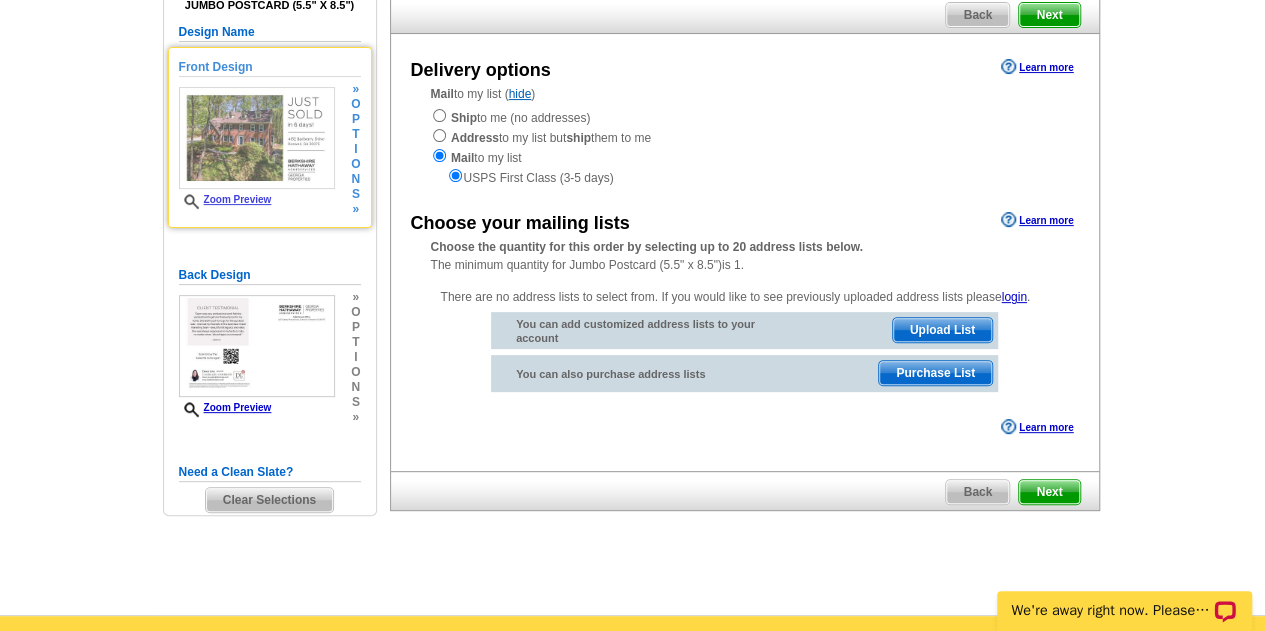 click on "Zoom Preview" at bounding box center [225, 199] 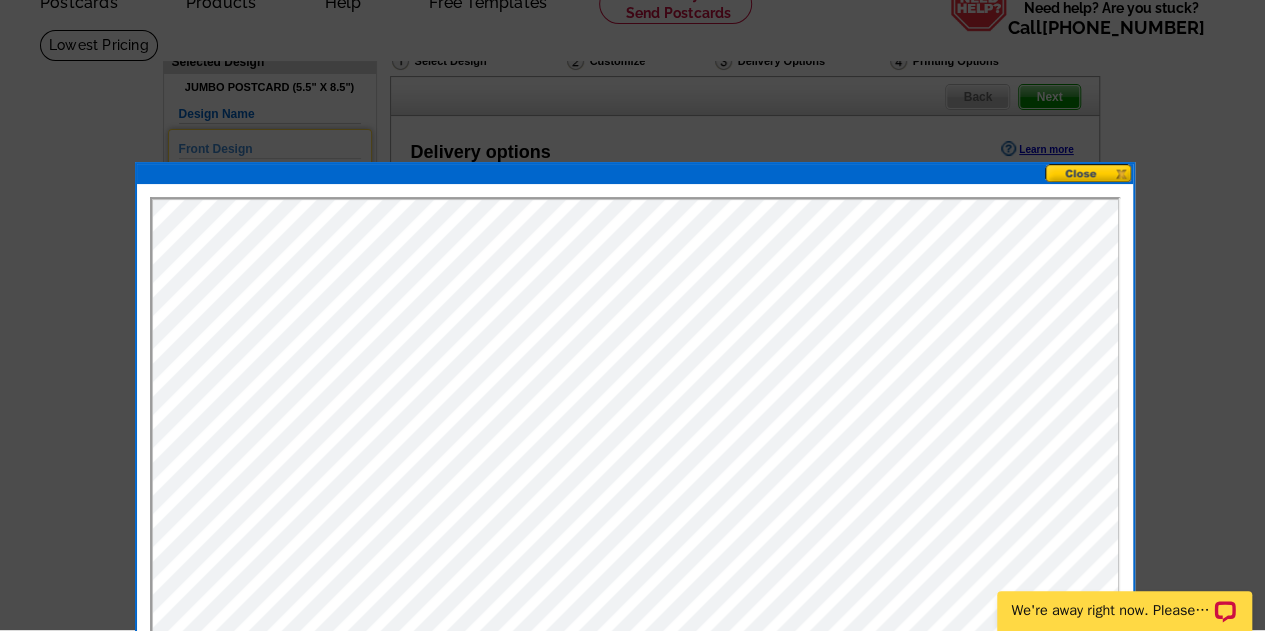 scroll, scrollTop: 103, scrollLeft: 0, axis: vertical 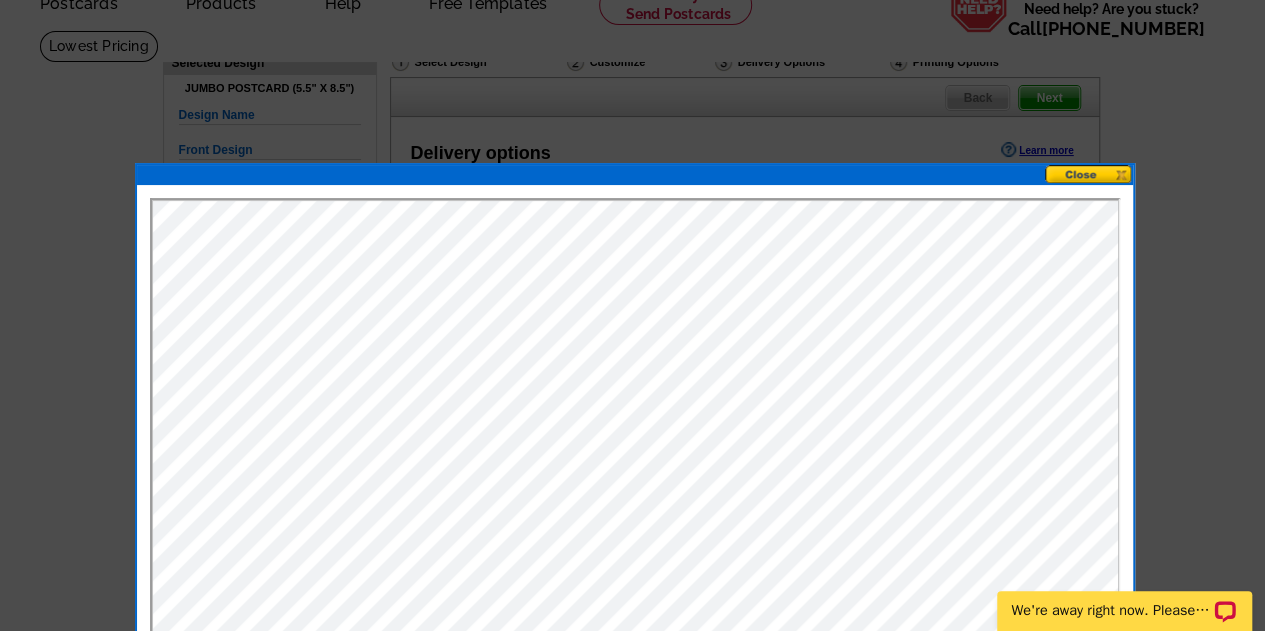 click at bounding box center (1089, 174) 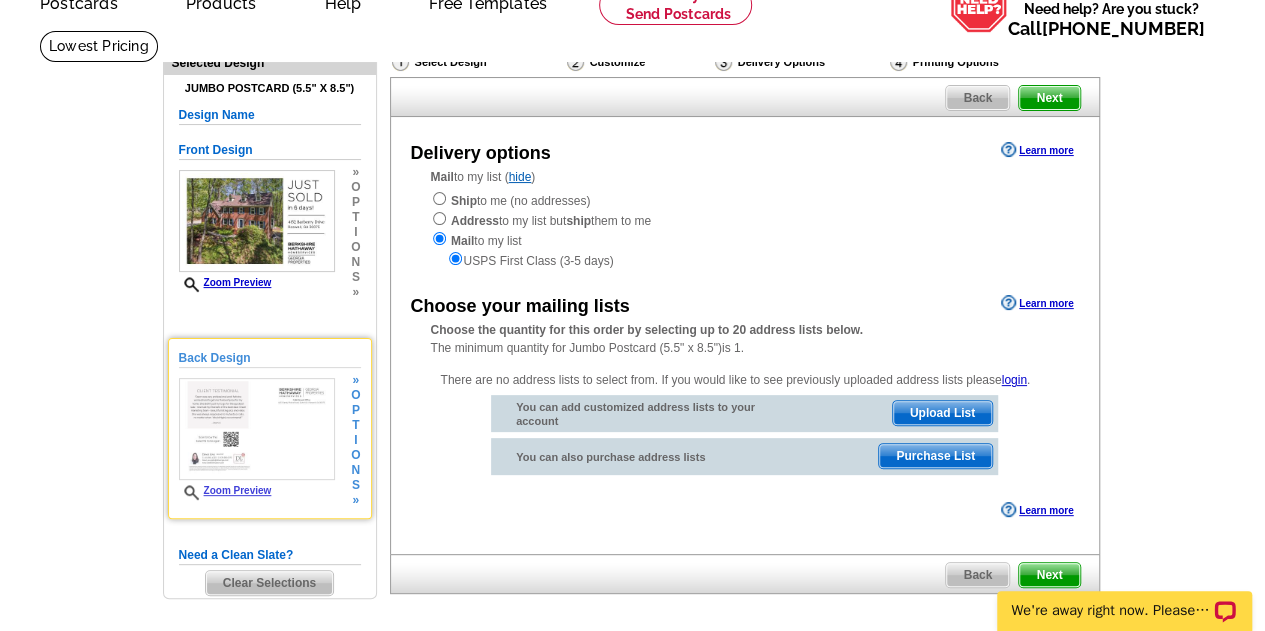 click at bounding box center [257, 429] 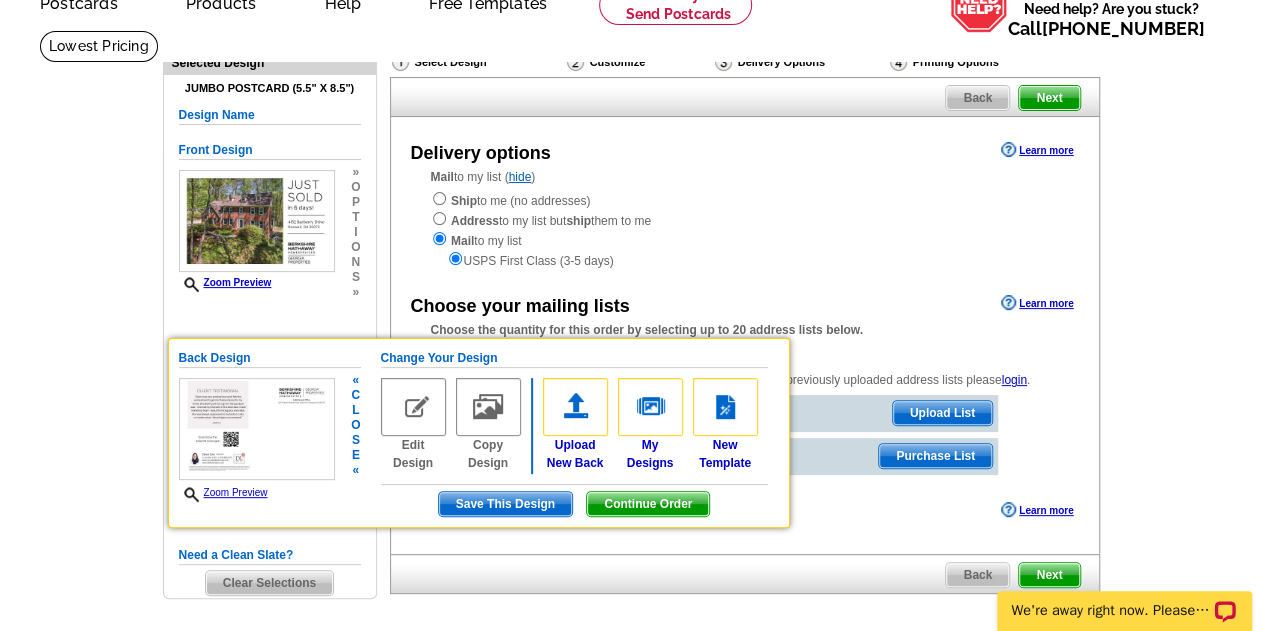 click on "Zoom Preview" at bounding box center [223, 492] 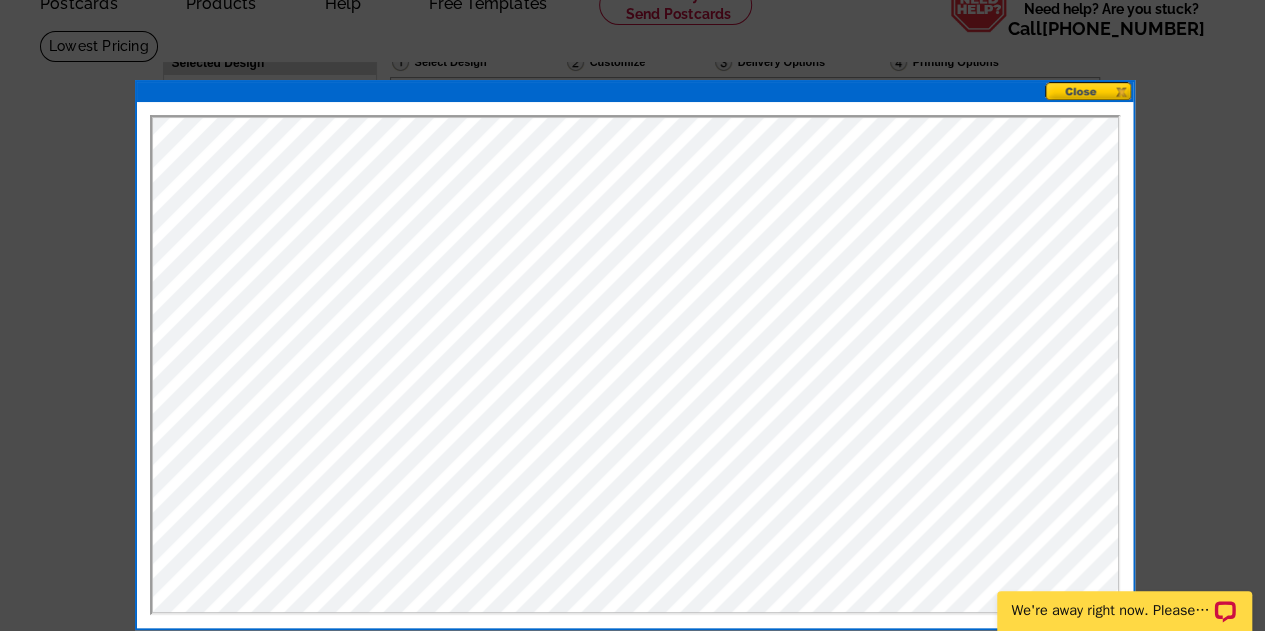 scroll, scrollTop: 181, scrollLeft: 0, axis: vertical 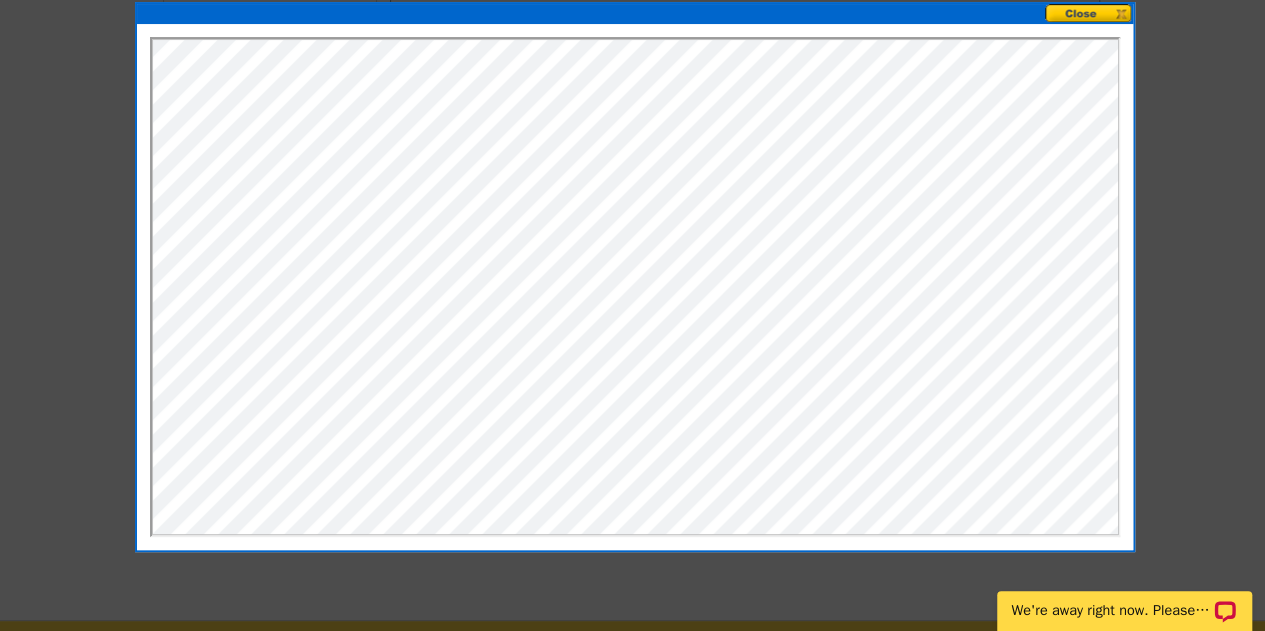 click at bounding box center (1089, 13) 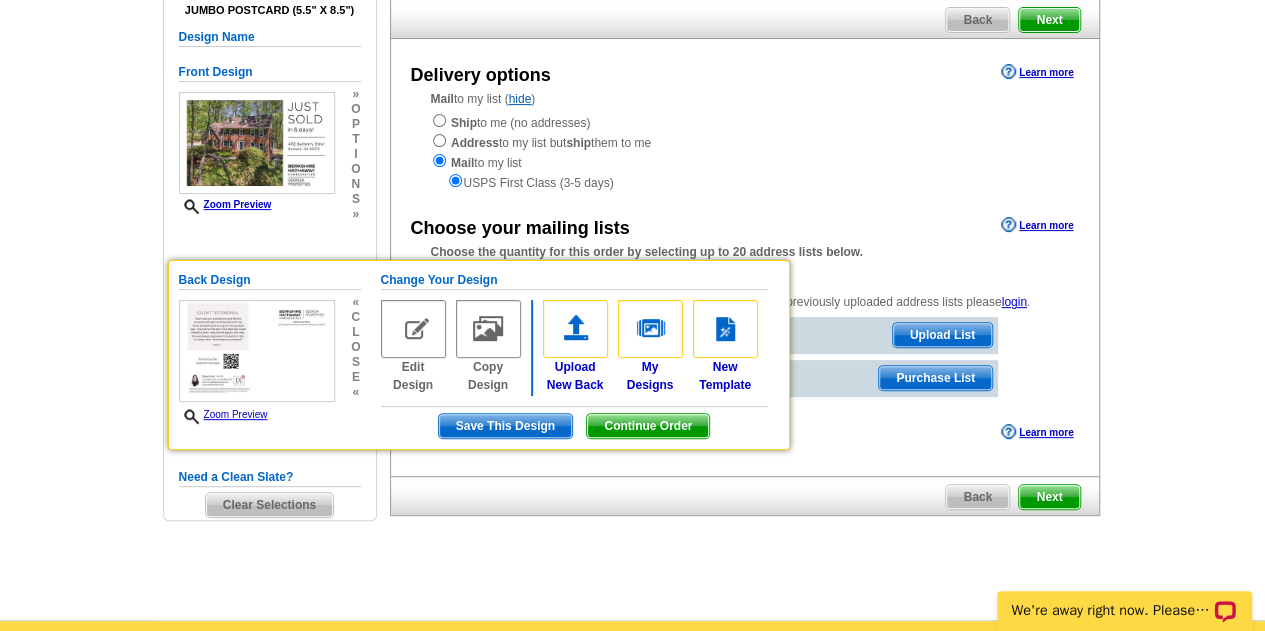 click on "Need Help? call [PHONE_NUMBER],  chat  with support, or have our designers make something custom just for you!
Got it, no need for the selection guide next time.
Show Results
Selected Design
Jumbo Postcard (5.5" x 8.5")
Design Name
Front Design
Zoom Preview
»
o
p
t
i
o
n
s
»
« c" at bounding box center (632, 286) 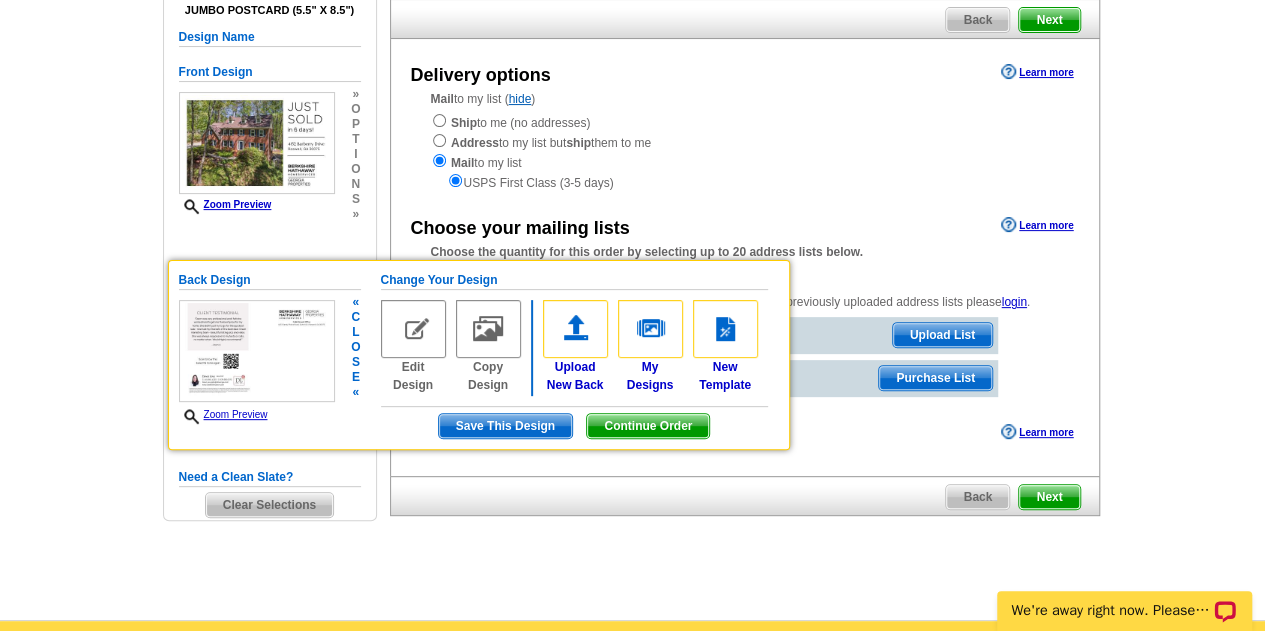 click on "Continue Order" at bounding box center (648, 426) 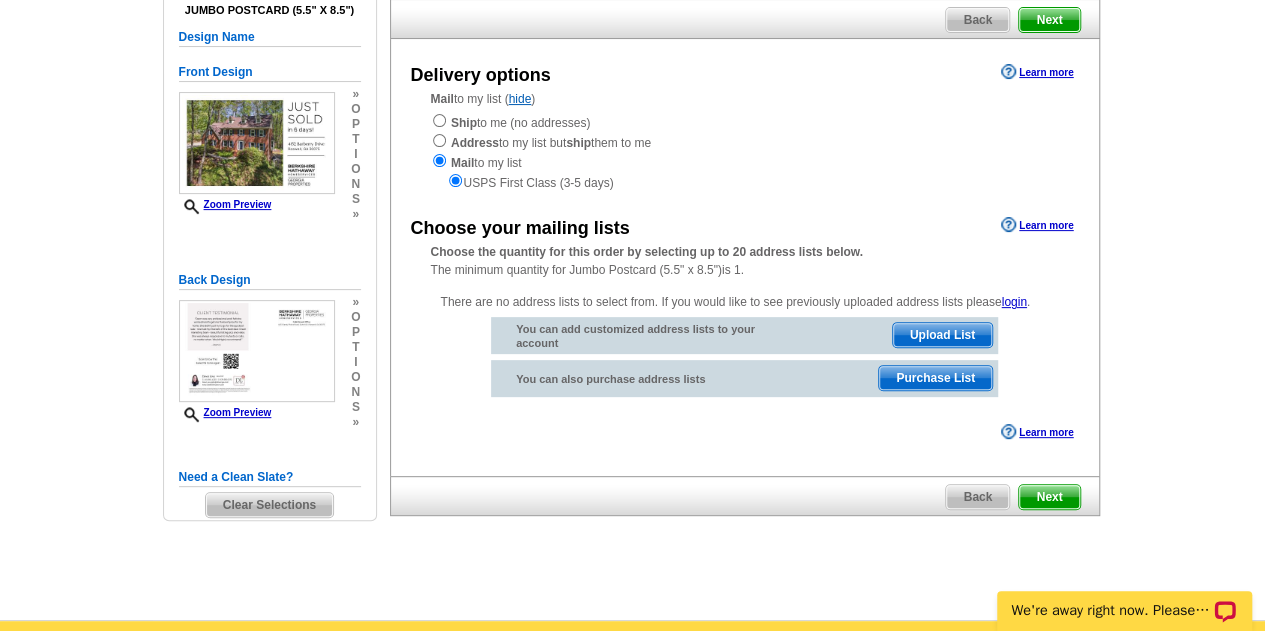 click on "Need Help? call [PHONE_NUMBER],  chat  with support, or have our designers make something custom just for you!
Got it, no need for the selection guide next time.
Show Results
Selected Design
Jumbo Postcard (5.5" x 8.5")
Design Name
Front Design
Zoom Preview
»
o
p
t
i
o
n
s
»
» o" at bounding box center [632, 286] 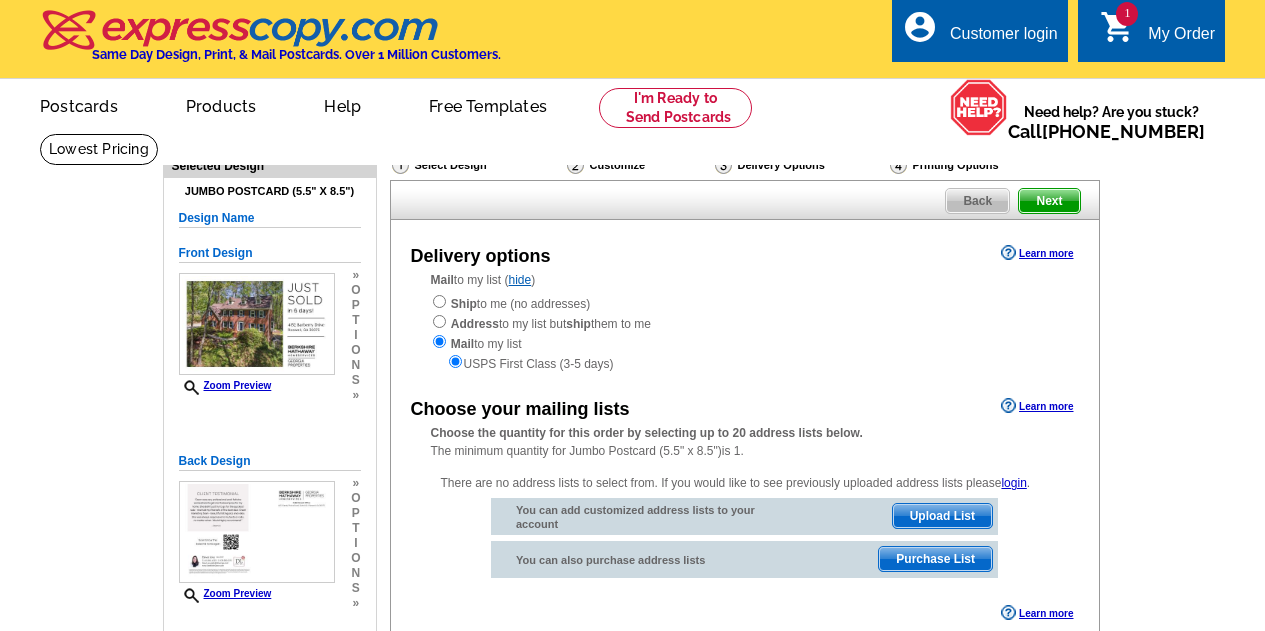 scroll, scrollTop: 0, scrollLeft: 0, axis: both 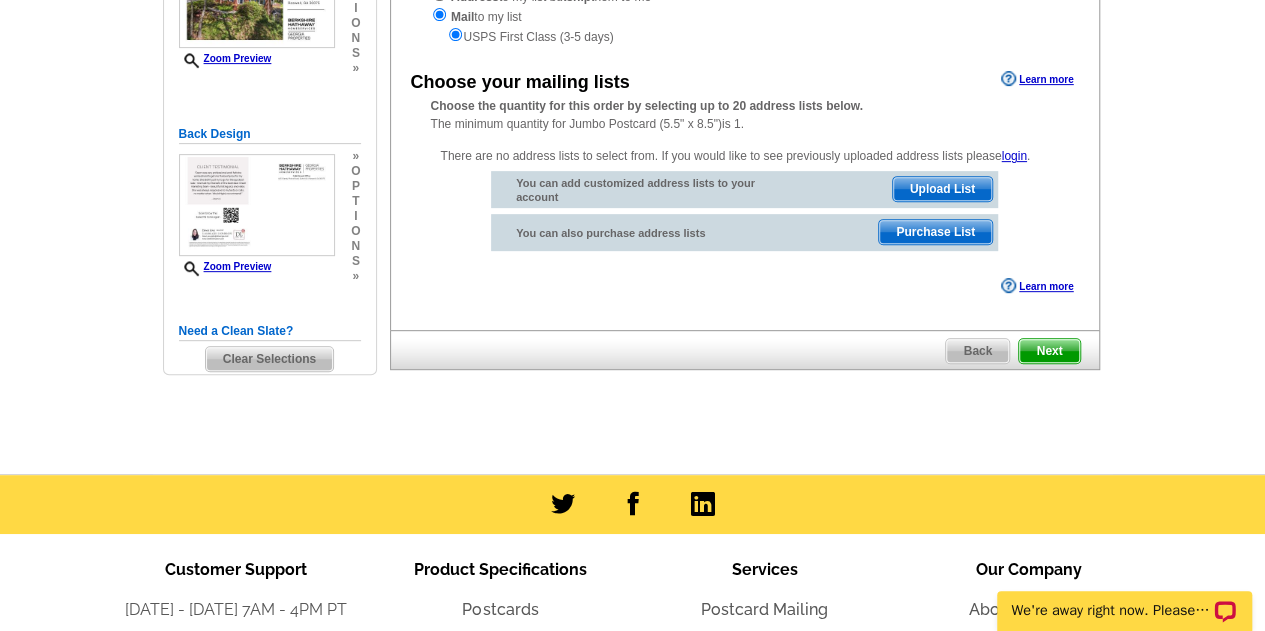 click on "Upload List" at bounding box center (942, 189) 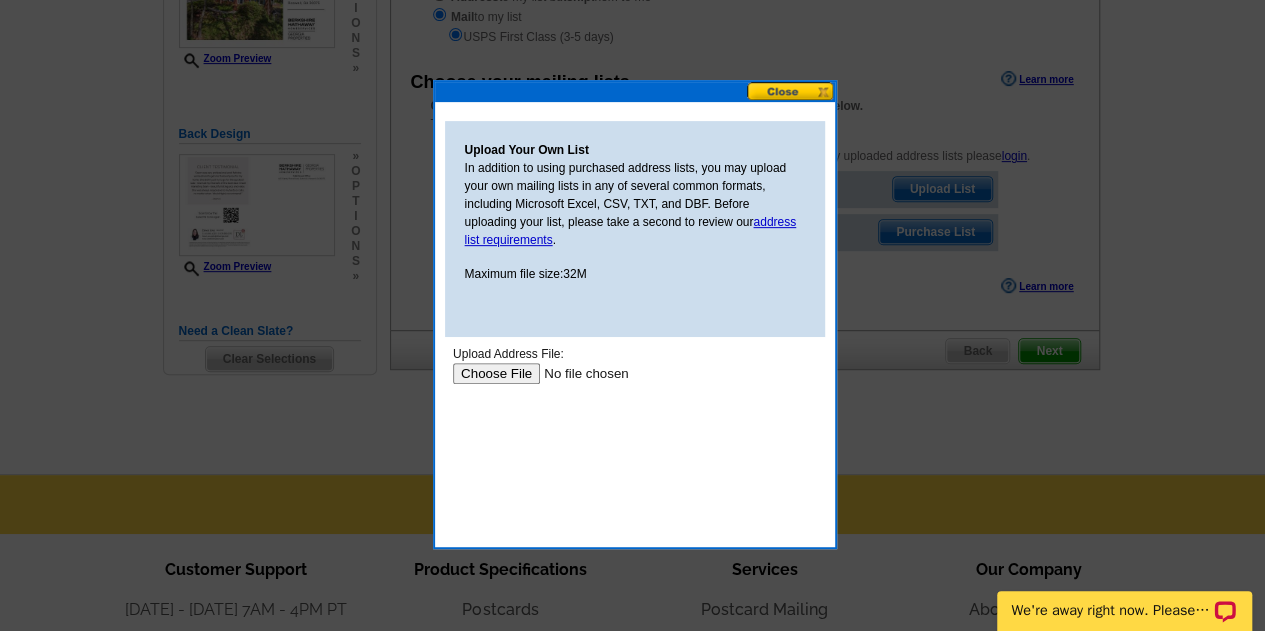 scroll, scrollTop: 0, scrollLeft: 0, axis: both 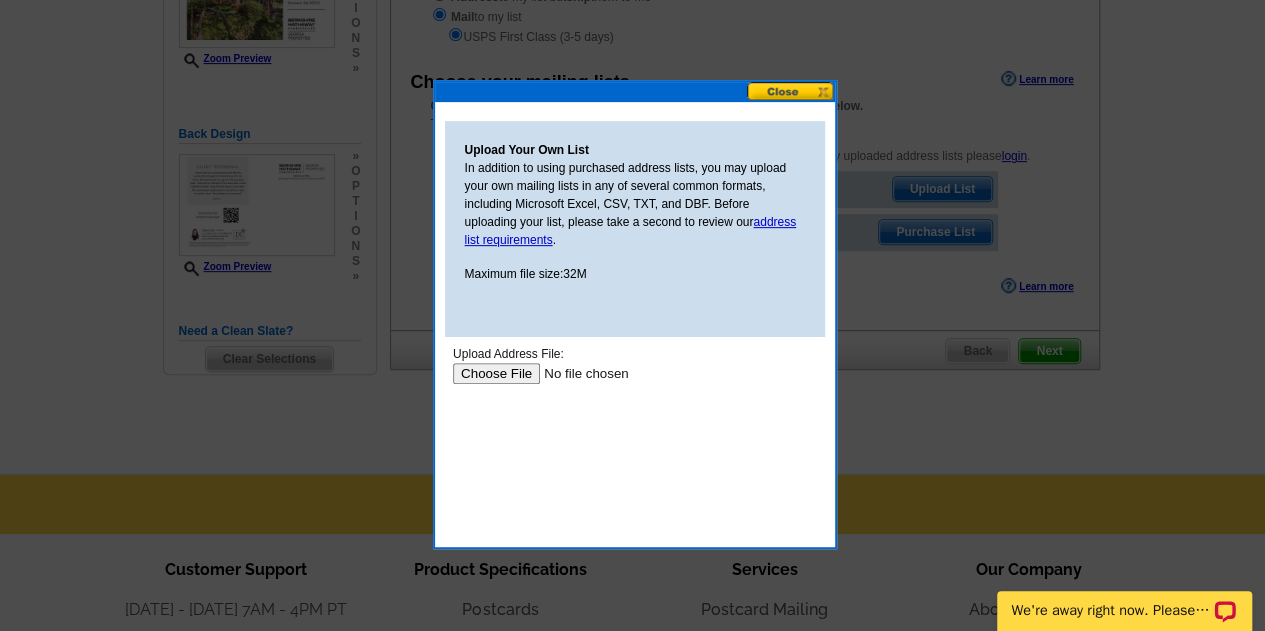 click at bounding box center (578, 373) 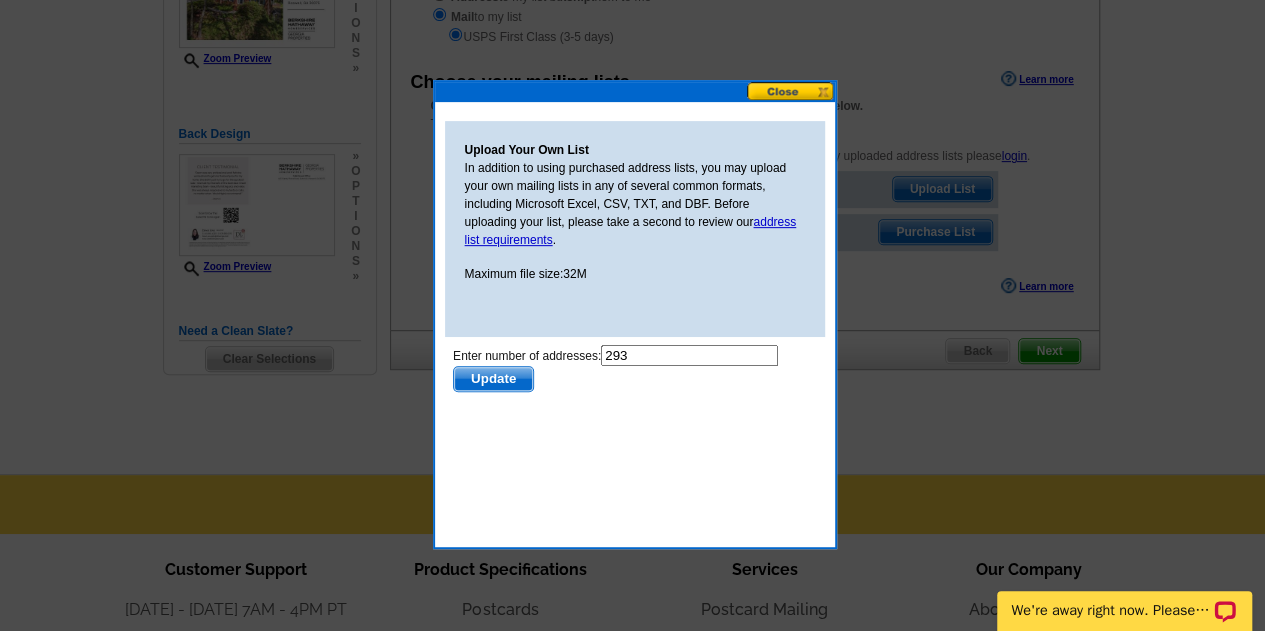 scroll, scrollTop: 0, scrollLeft: 0, axis: both 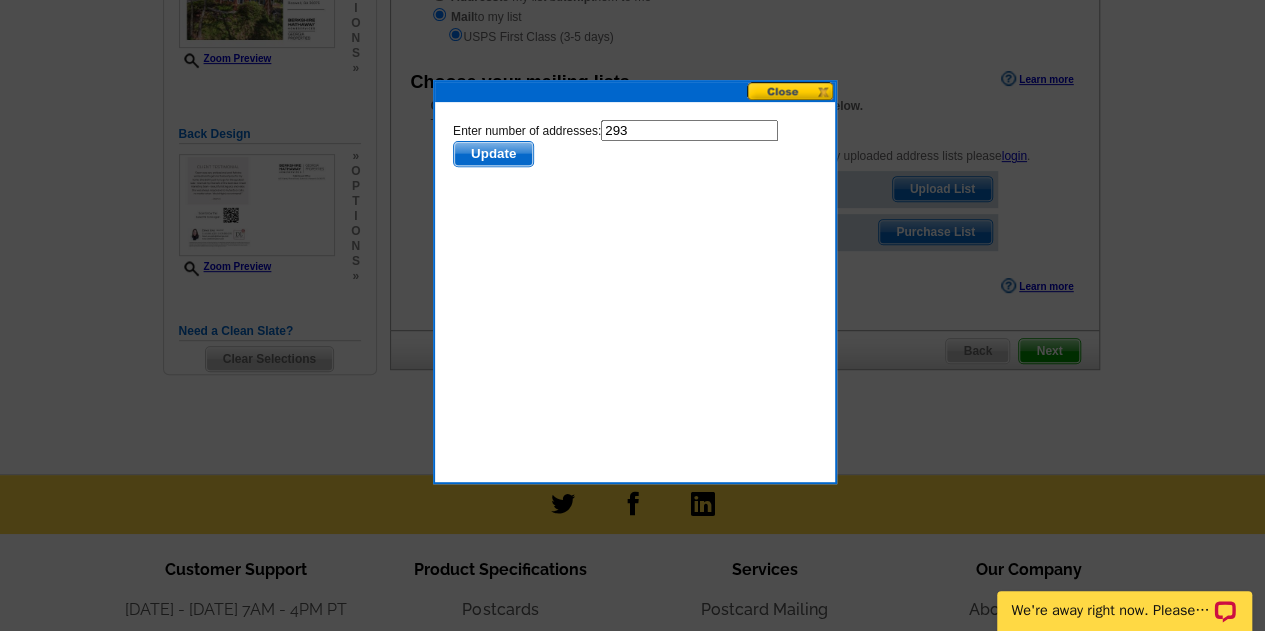 click on "Update" at bounding box center (492, 154) 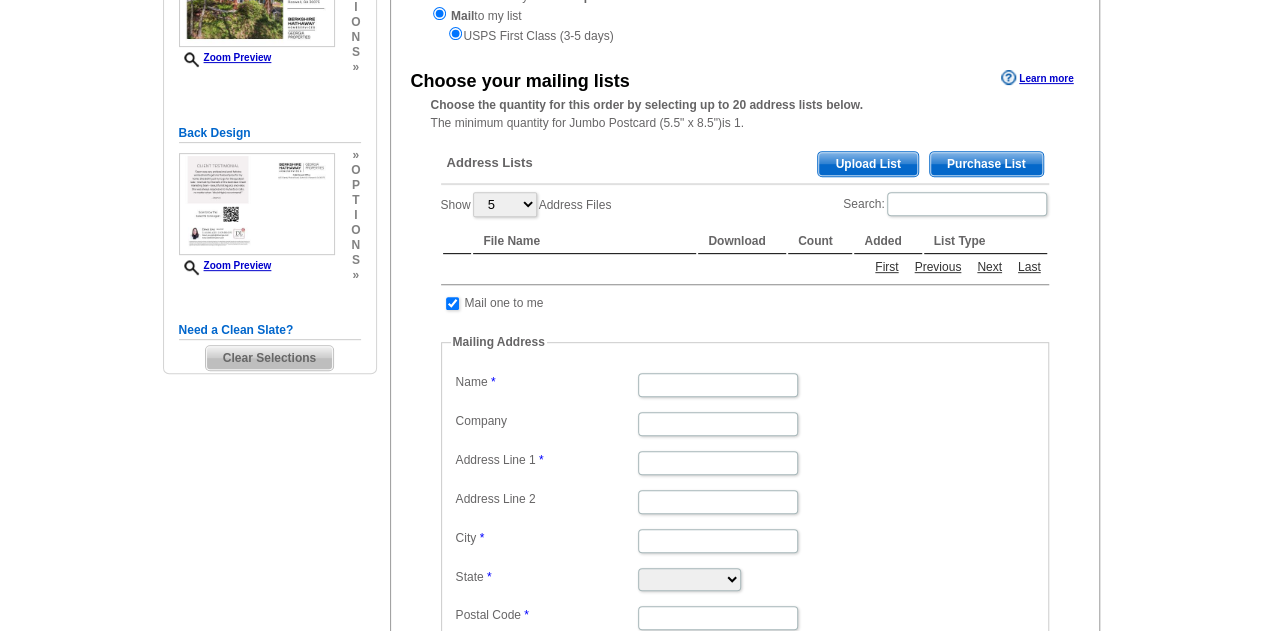 scroll, scrollTop: 327, scrollLeft: 0, axis: vertical 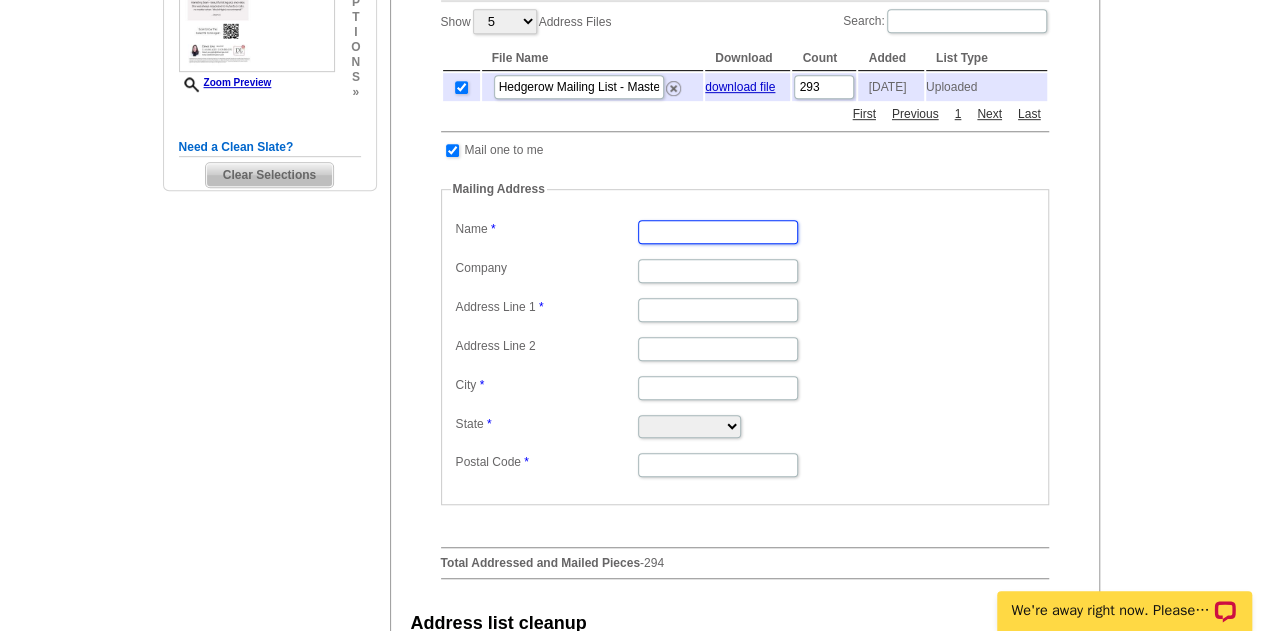 click on "Name" at bounding box center (718, 232) 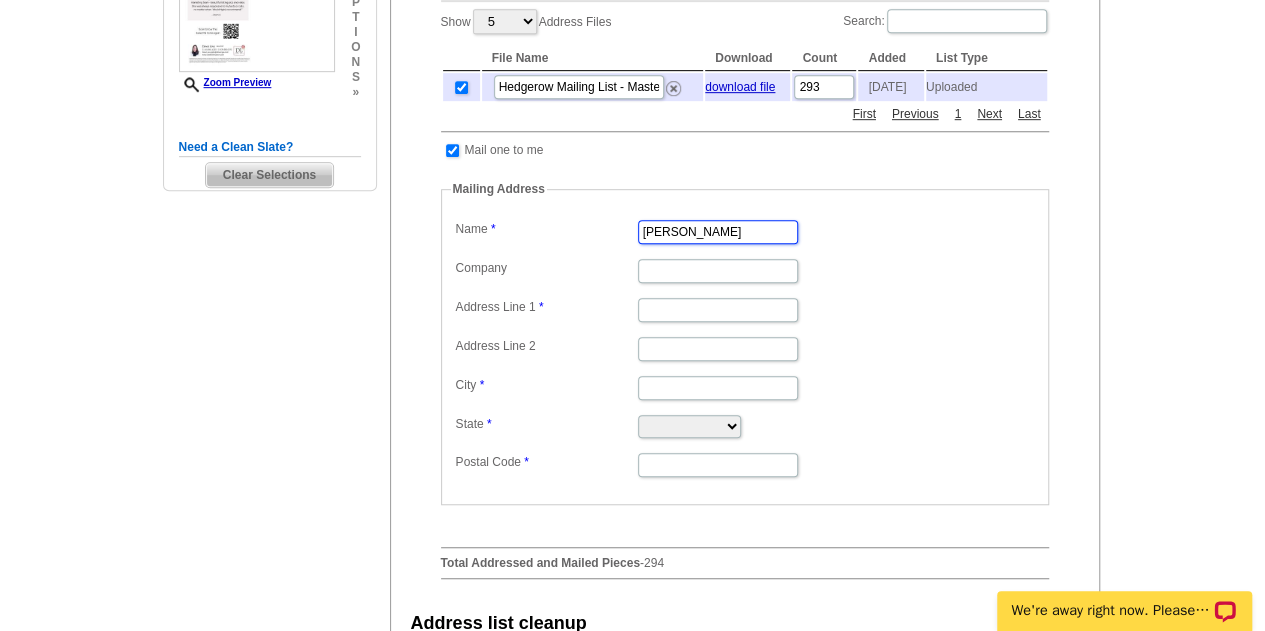 type on "Dawn Levy" 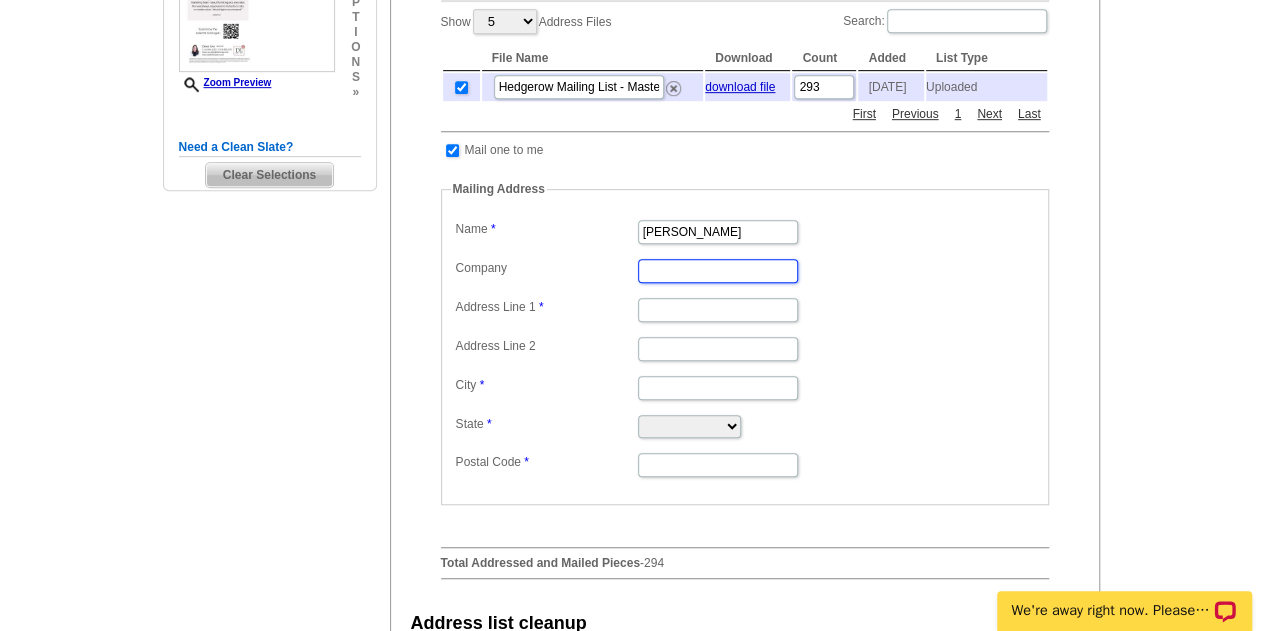 scroll, scrollTop: 0, scrollLeft: 0, axis: both 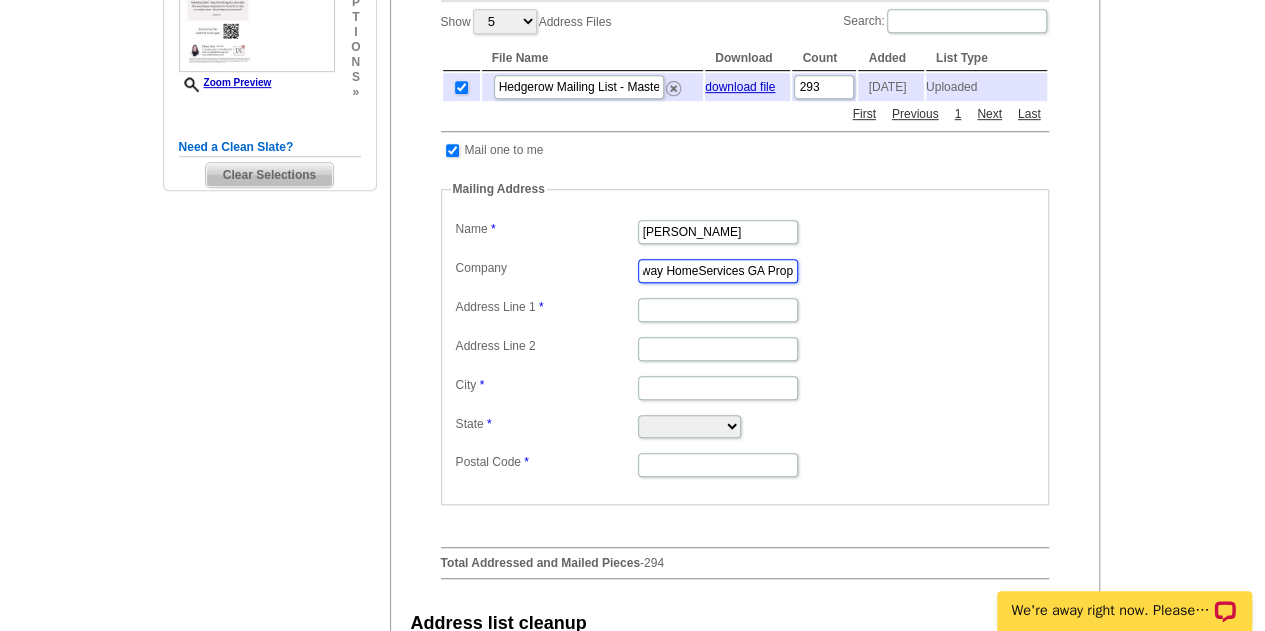 type on "Berkshire Hathaway HomeServices GA Prop" 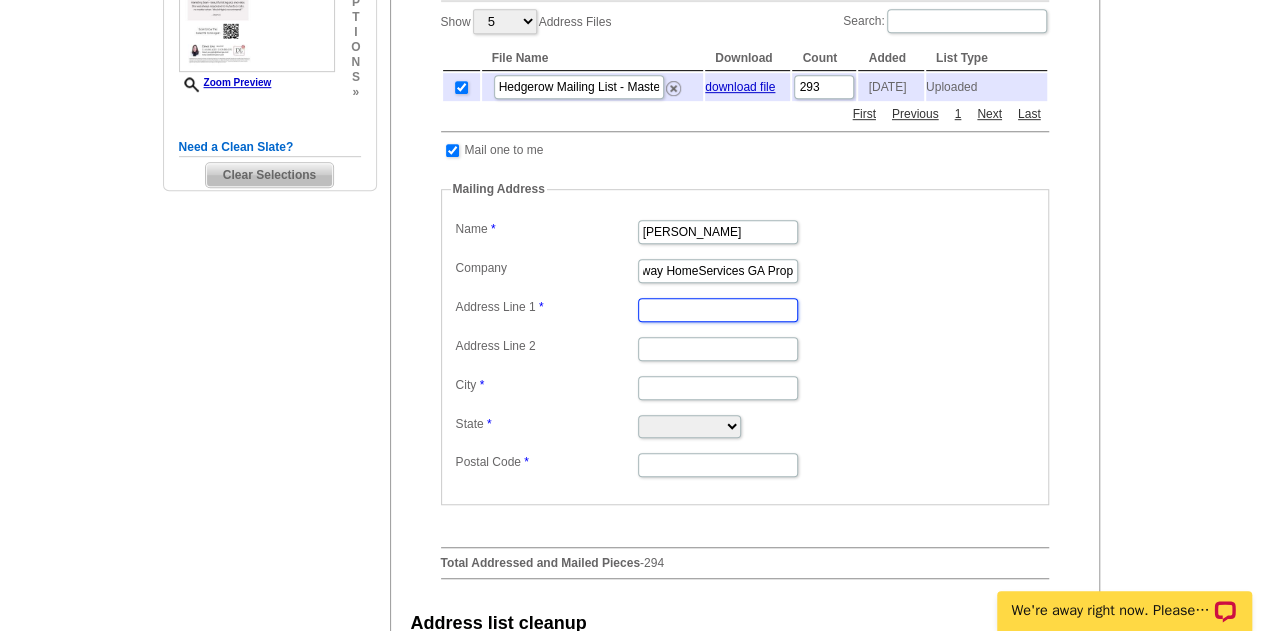 scroll, scrollTop: 0, scrollLeft: 0, axis: both 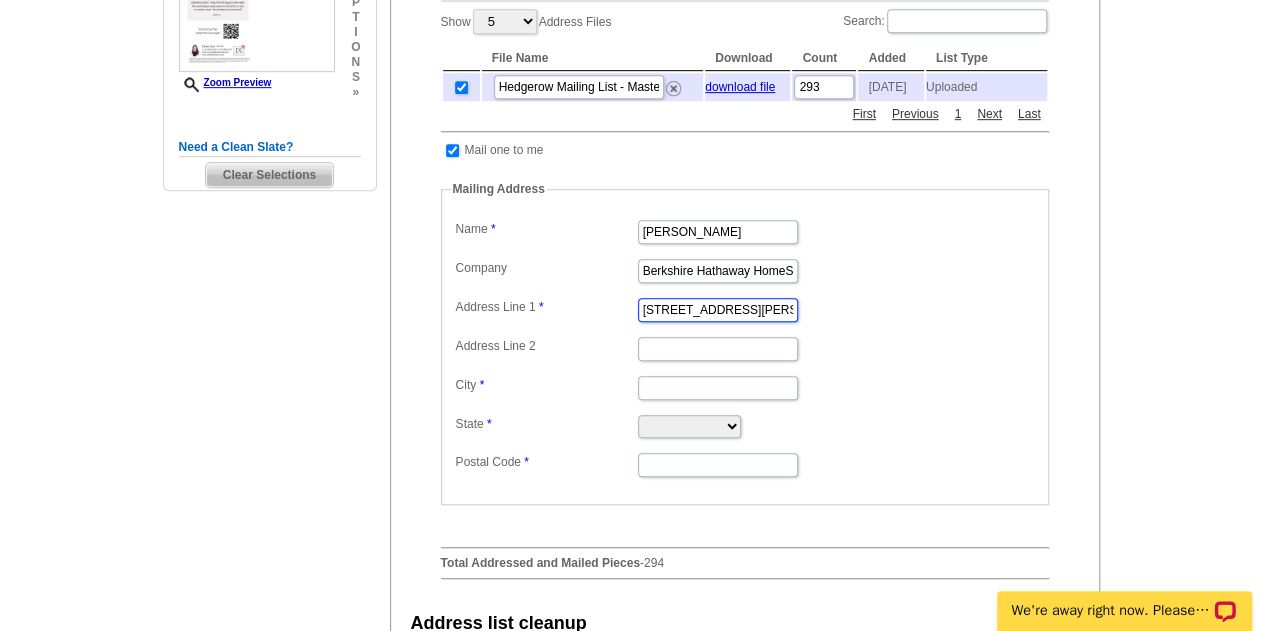 type on "4651 Sandy Plains Rd" 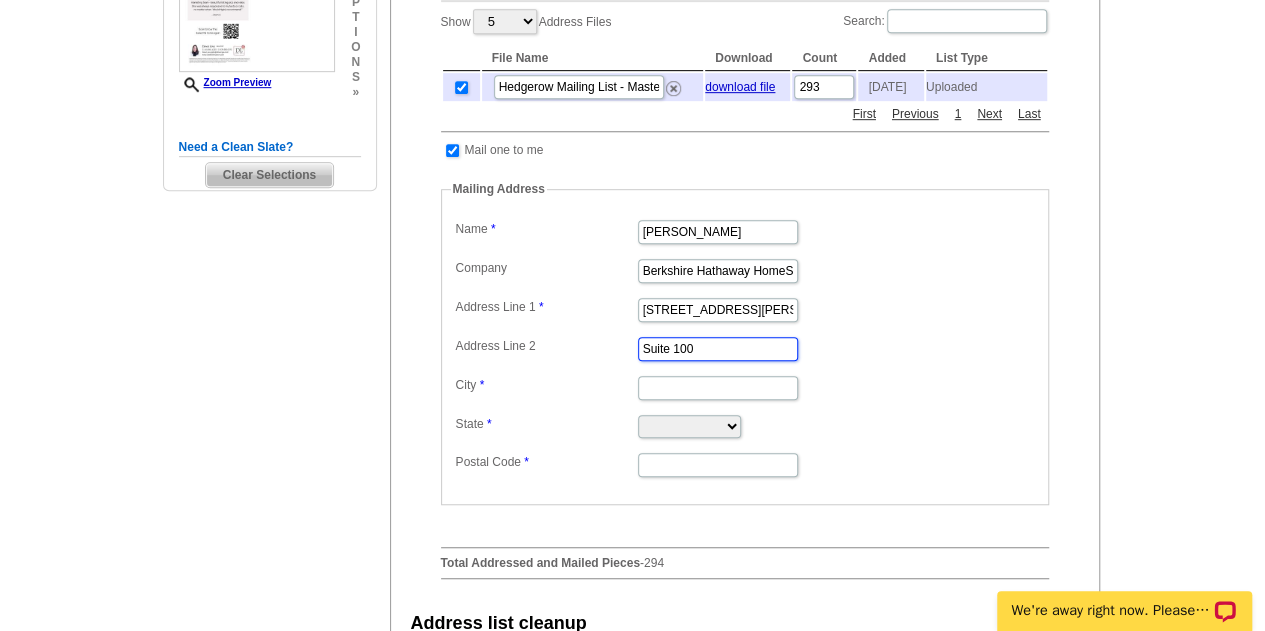 type on "Suite 100" 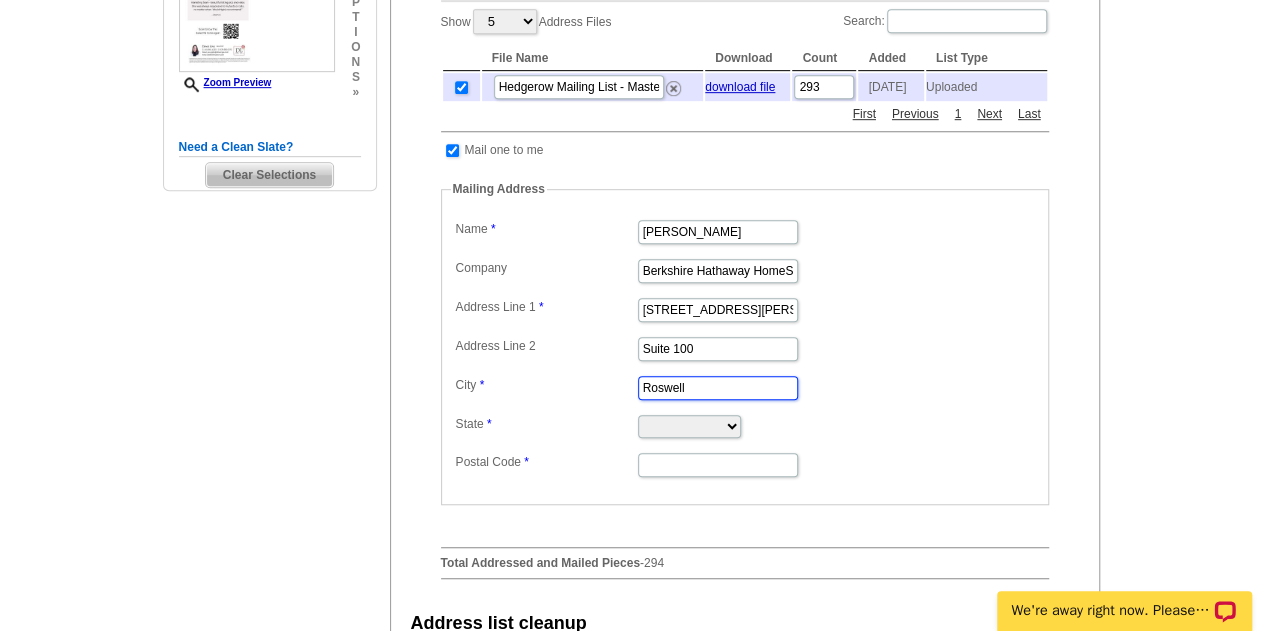 type on "Roswell" 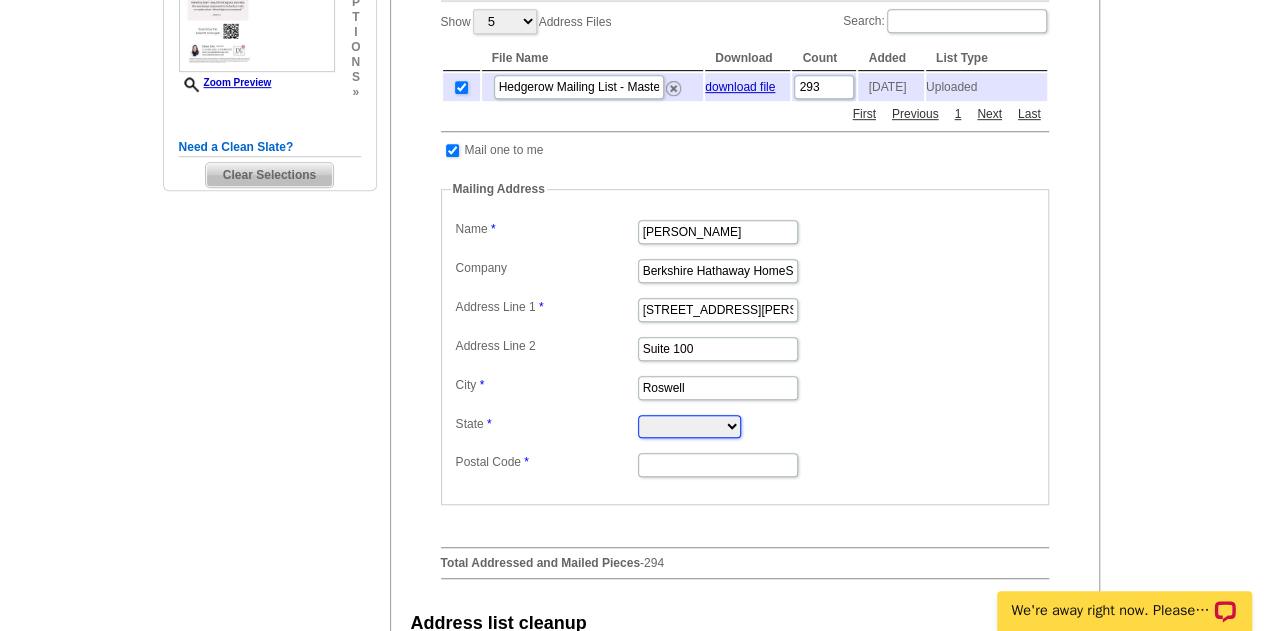 select on "GA" 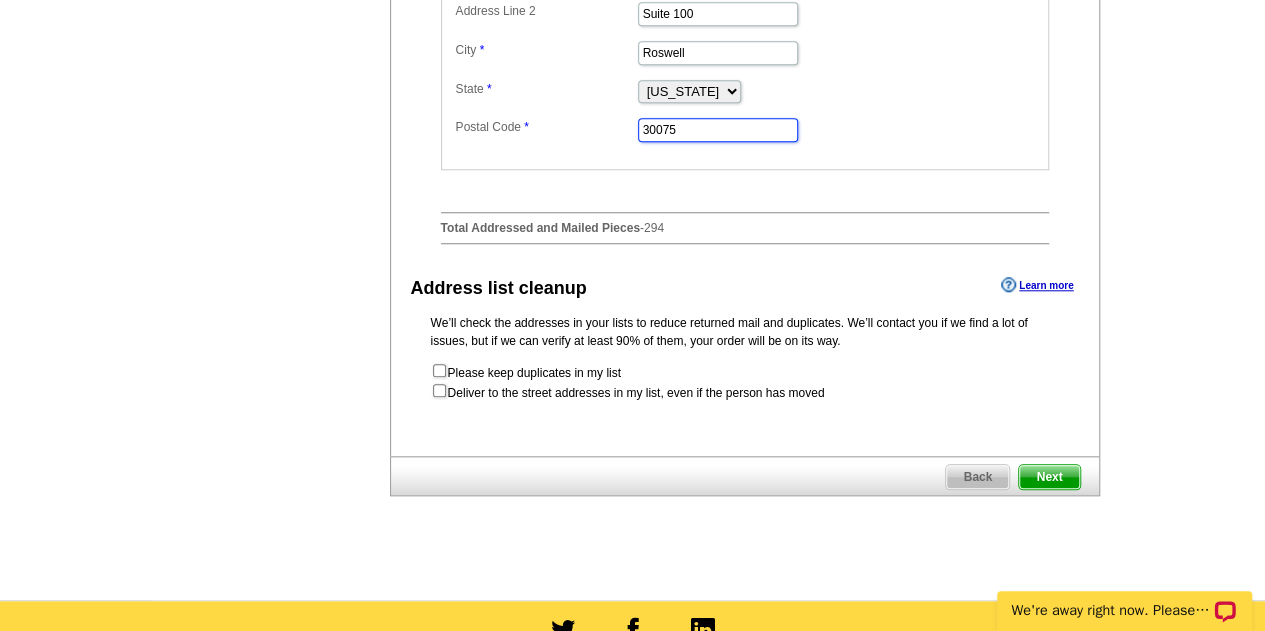scroll, scrollTop: 847, scrollLeft: 0, axis: vertical 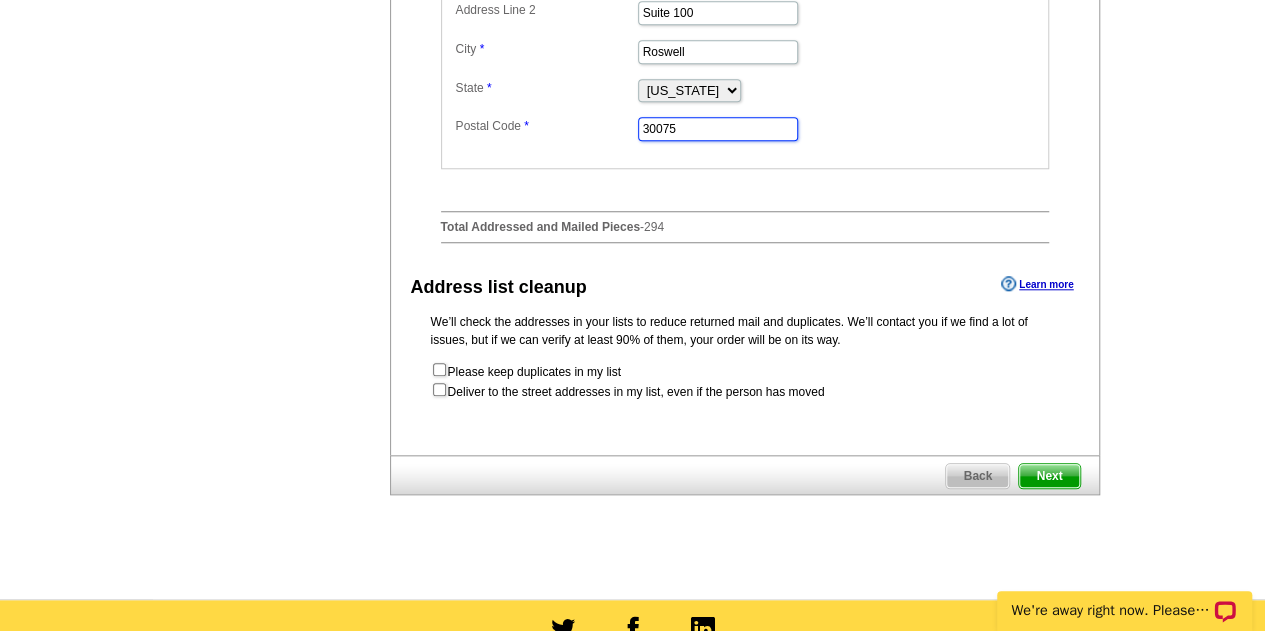 type on "30075" 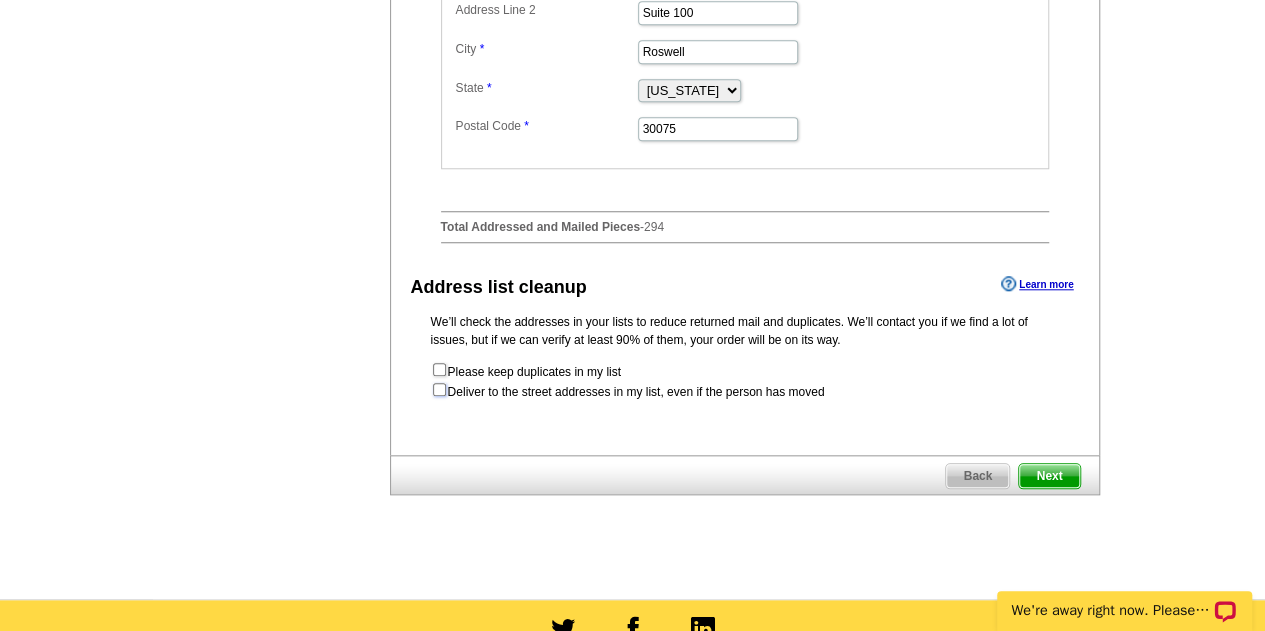 click at bounding box center (439, 389) 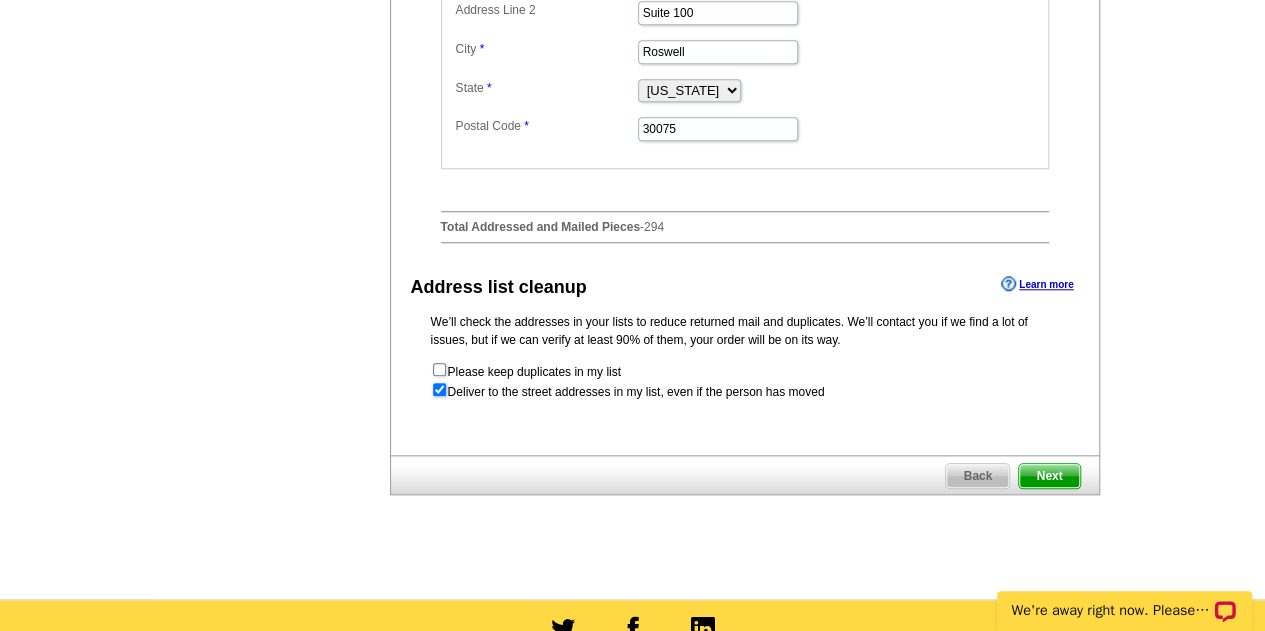 radio on "true" 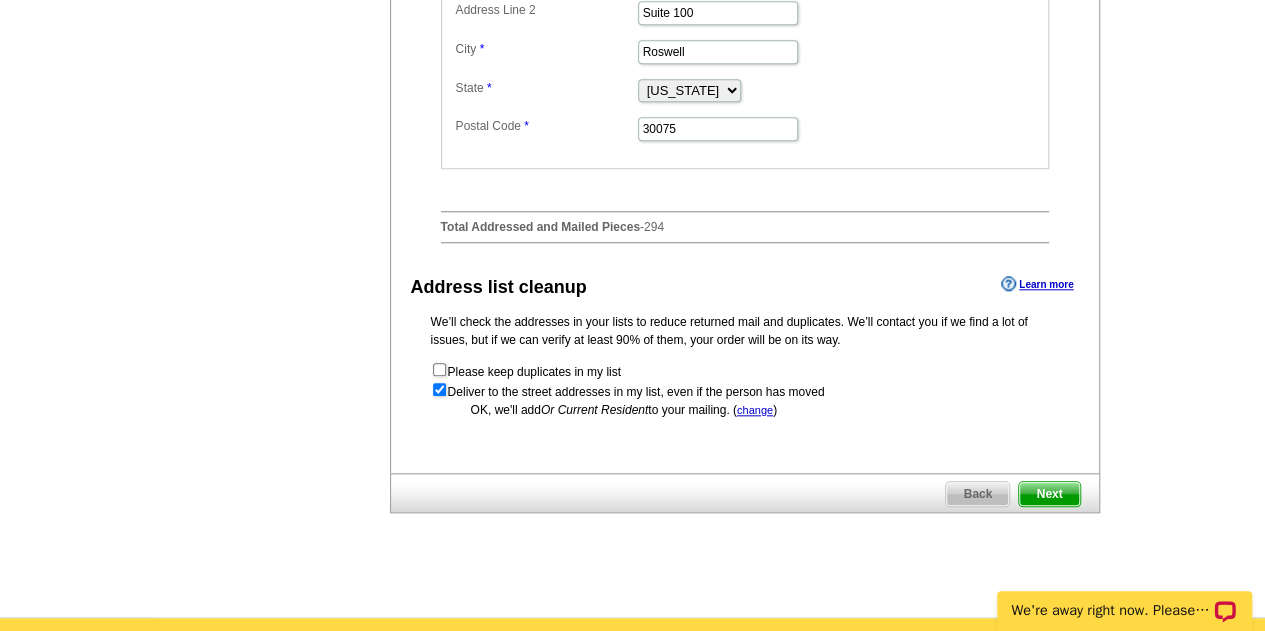 click on "Next" at bounding box center (1049, 494) 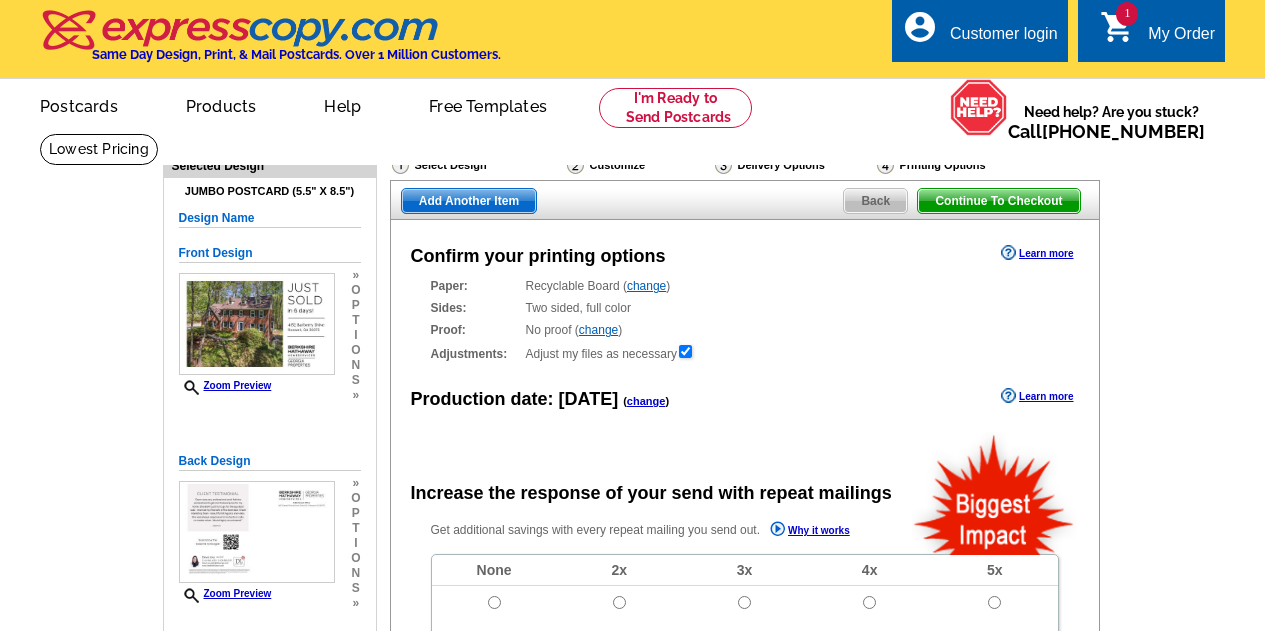 scroll, scrollTop: 0, scrollLeft: 0, axis: both 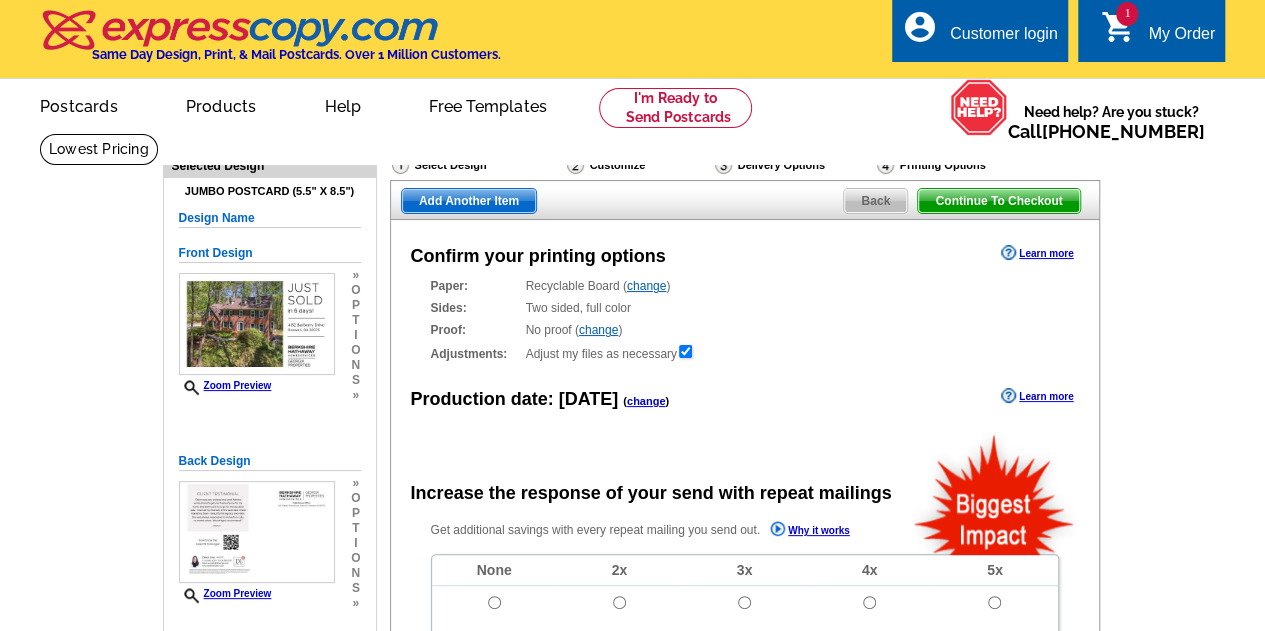 radio on "false" 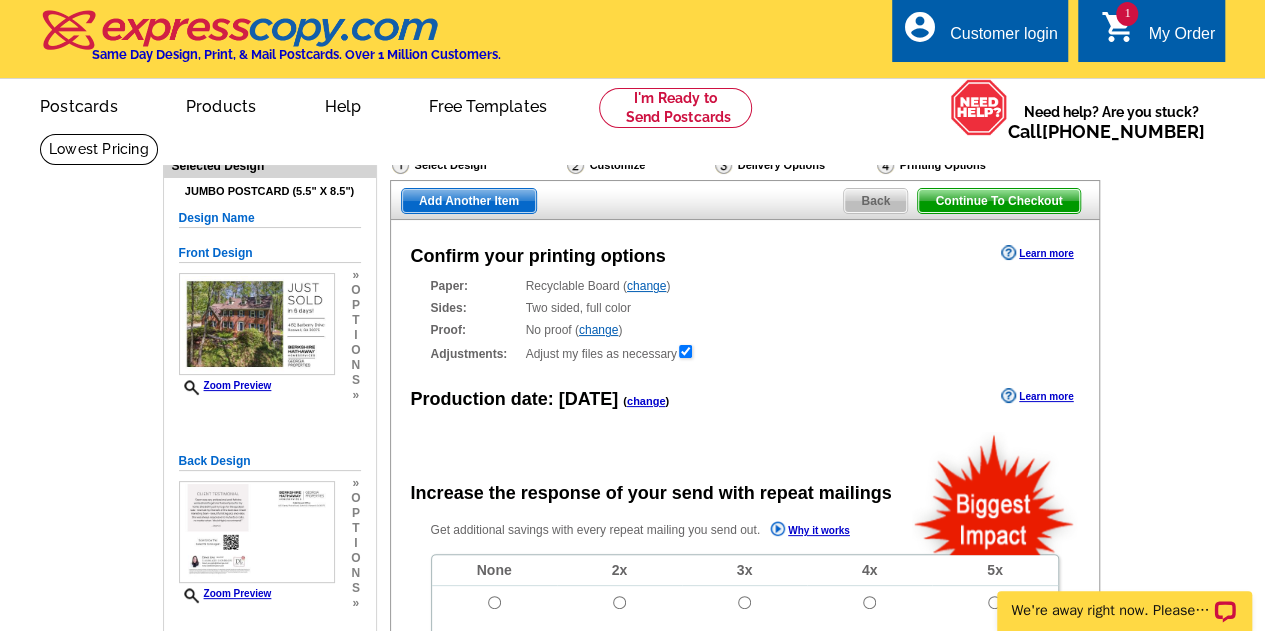 scroll, scrollTop: 0, scrollLeft: 0, axis: both 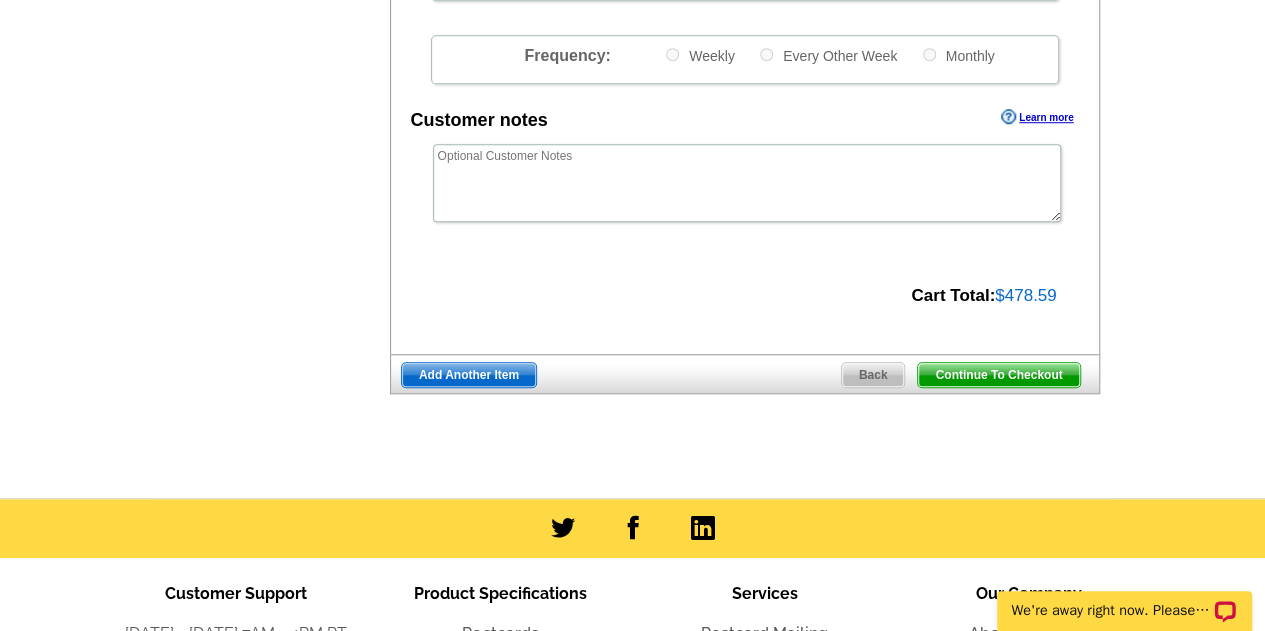 click on "Continue To Checkout" at bounding box center (998, 375) 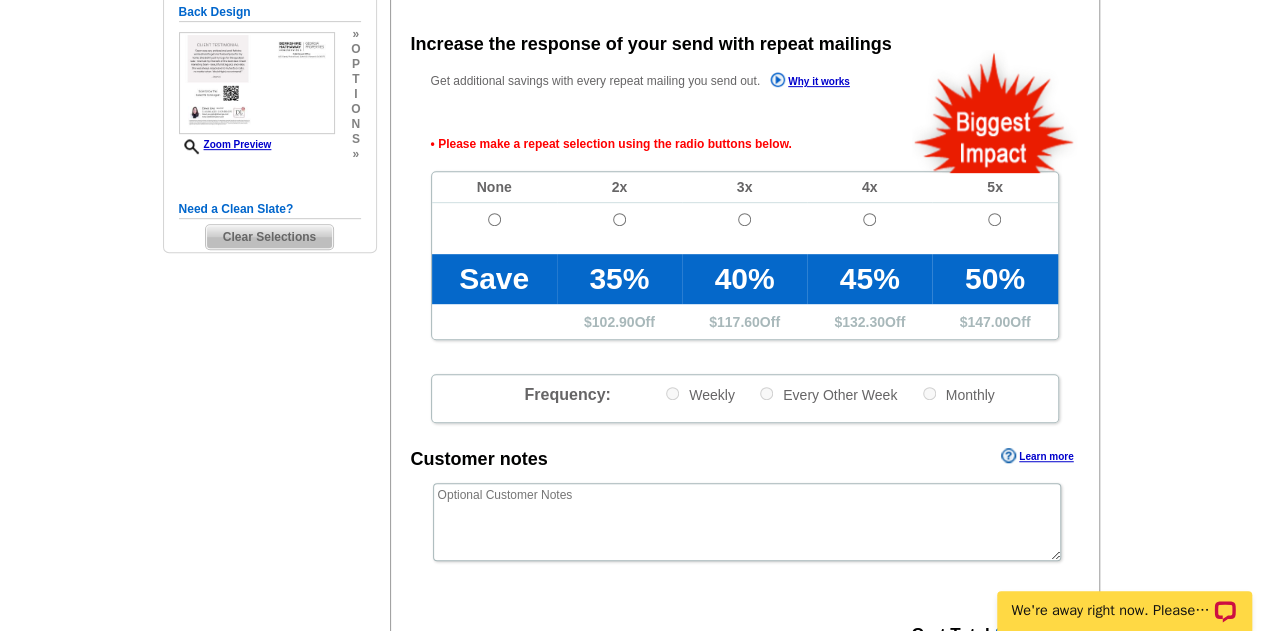 scroll, scrollTop: 448, scrollLeft: 0, axis: vertical 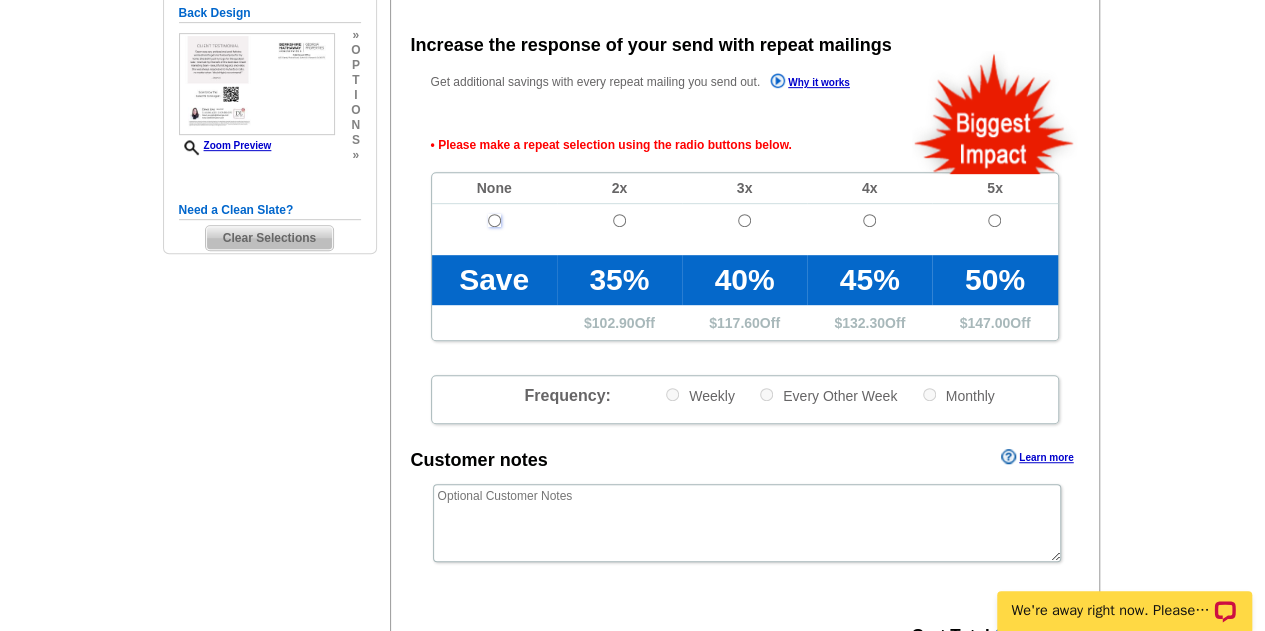 click at bounding box center [494, 220] 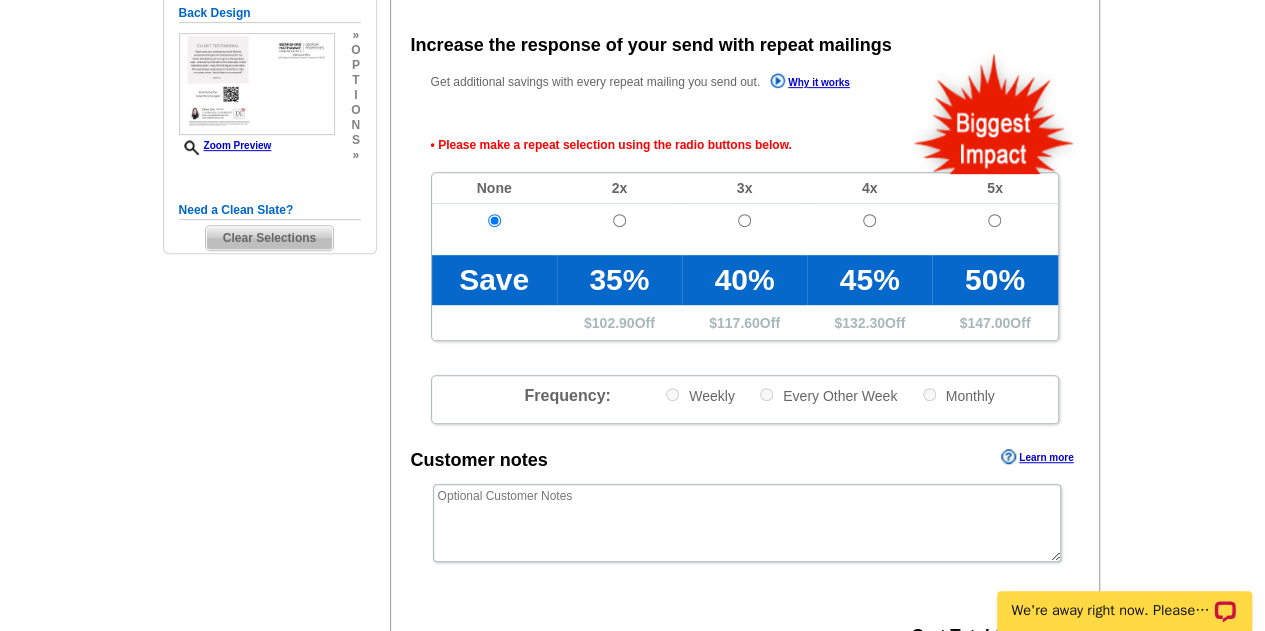 click on "Why it works" at bounding box center [810, 83] 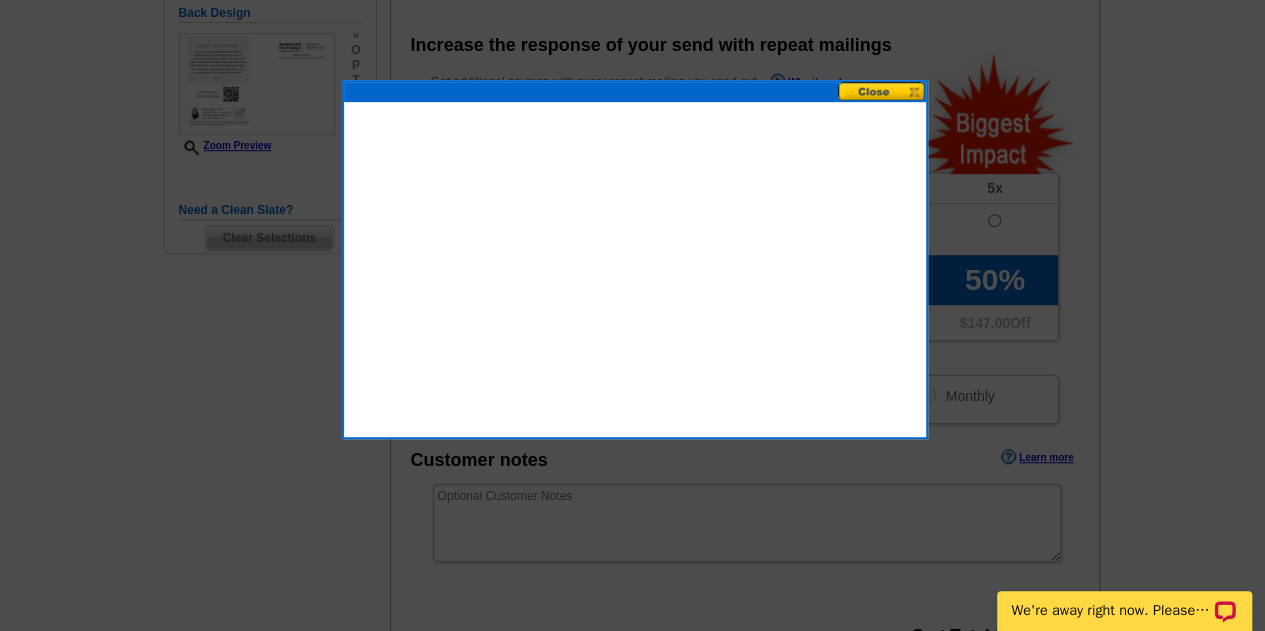 click at bounding box center (882, 91) 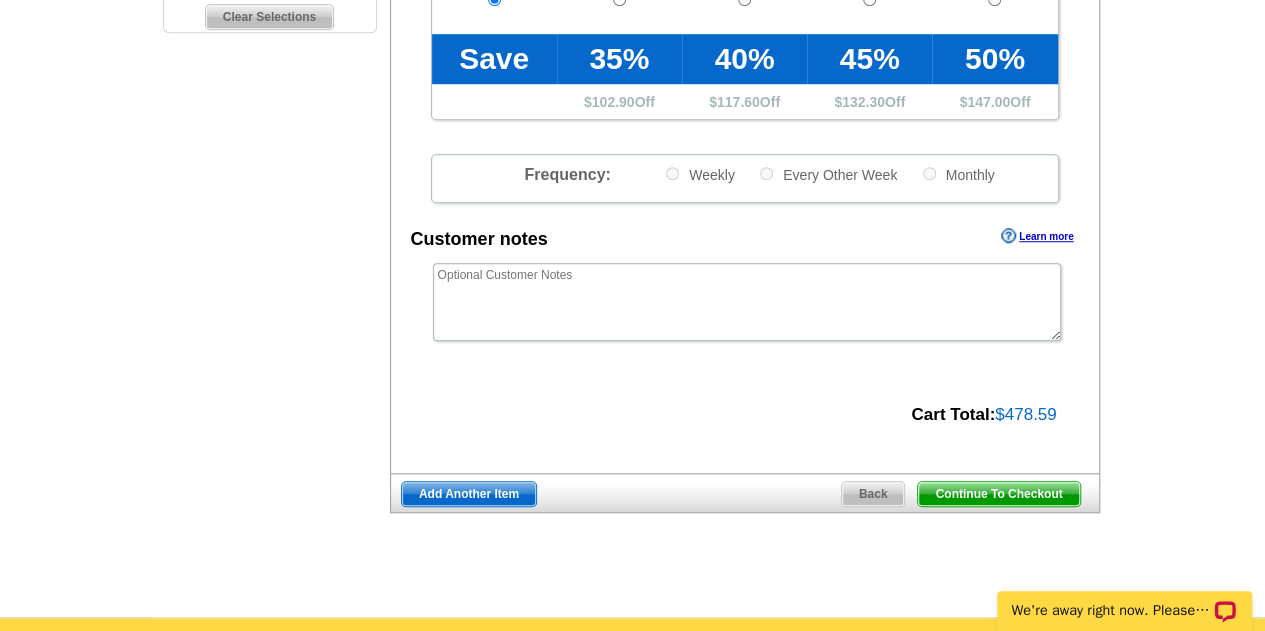 scroll, scrollTop: 670, scrollLeft: 0, axis: vertical 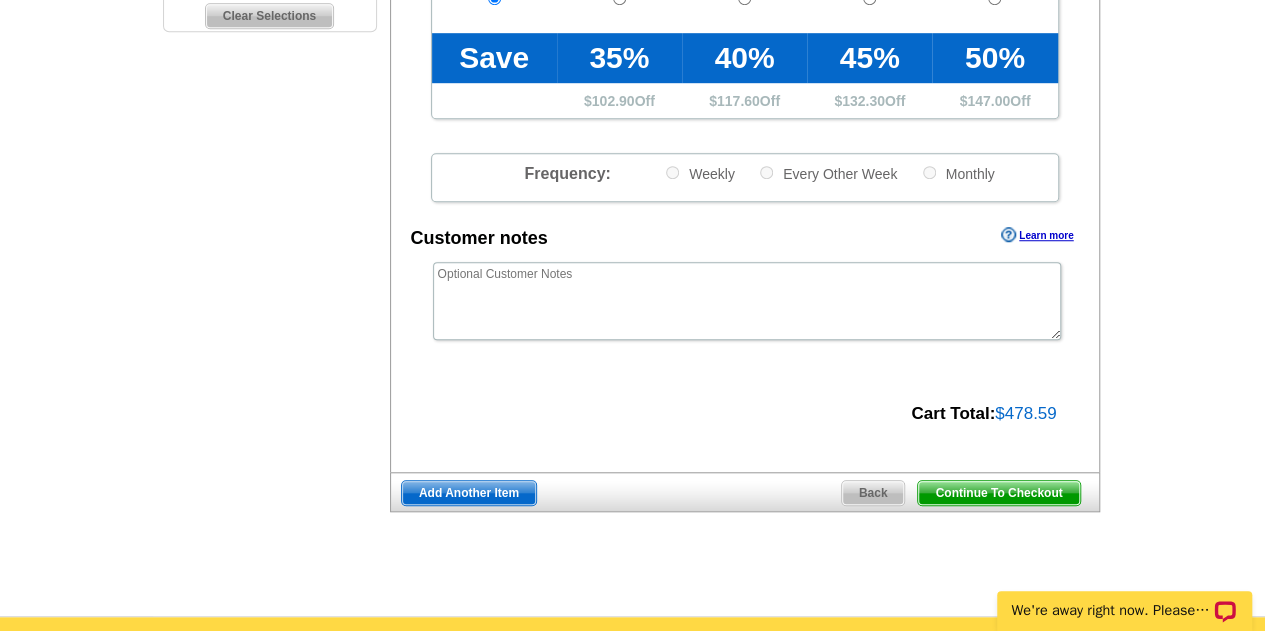 click on "Learn more" at bounding box center [1037, 235] 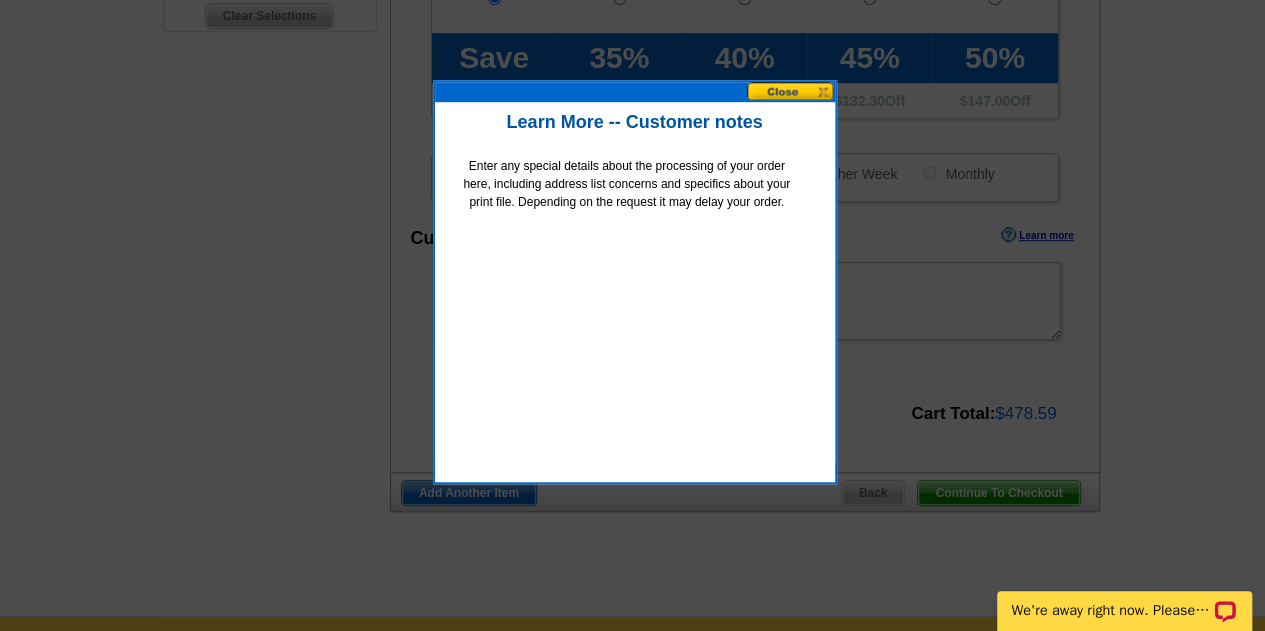 click at bounding box center [791, 91] 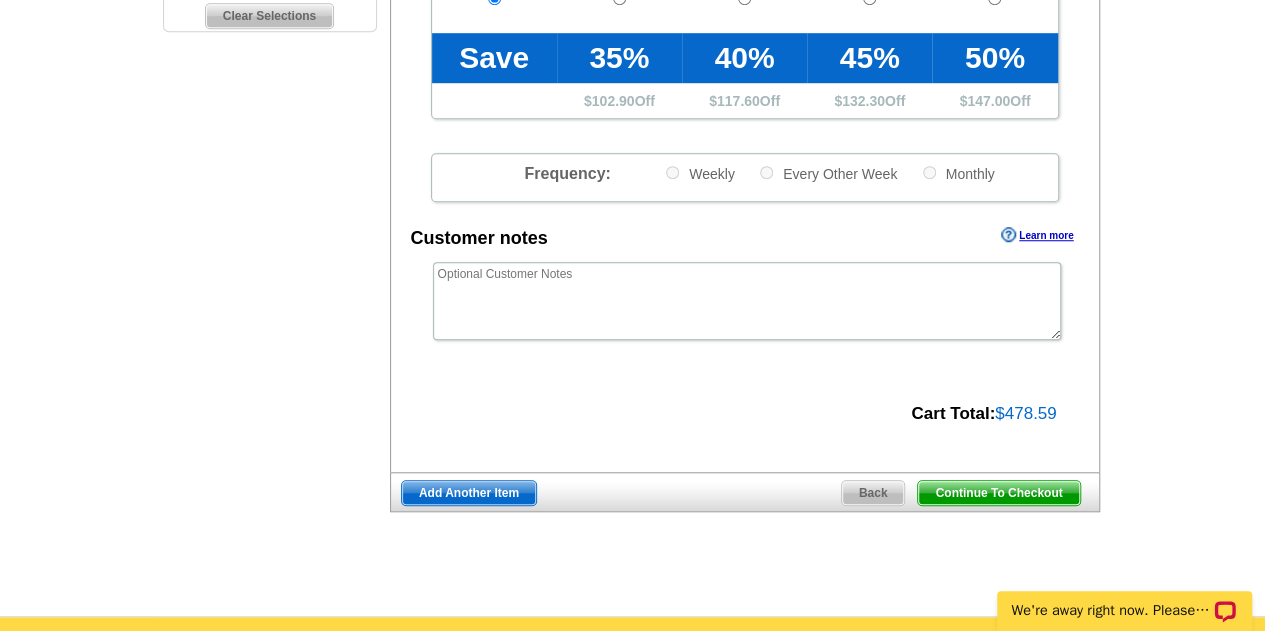 click on "Continue To Checkout" at bounding box center (998, 493) 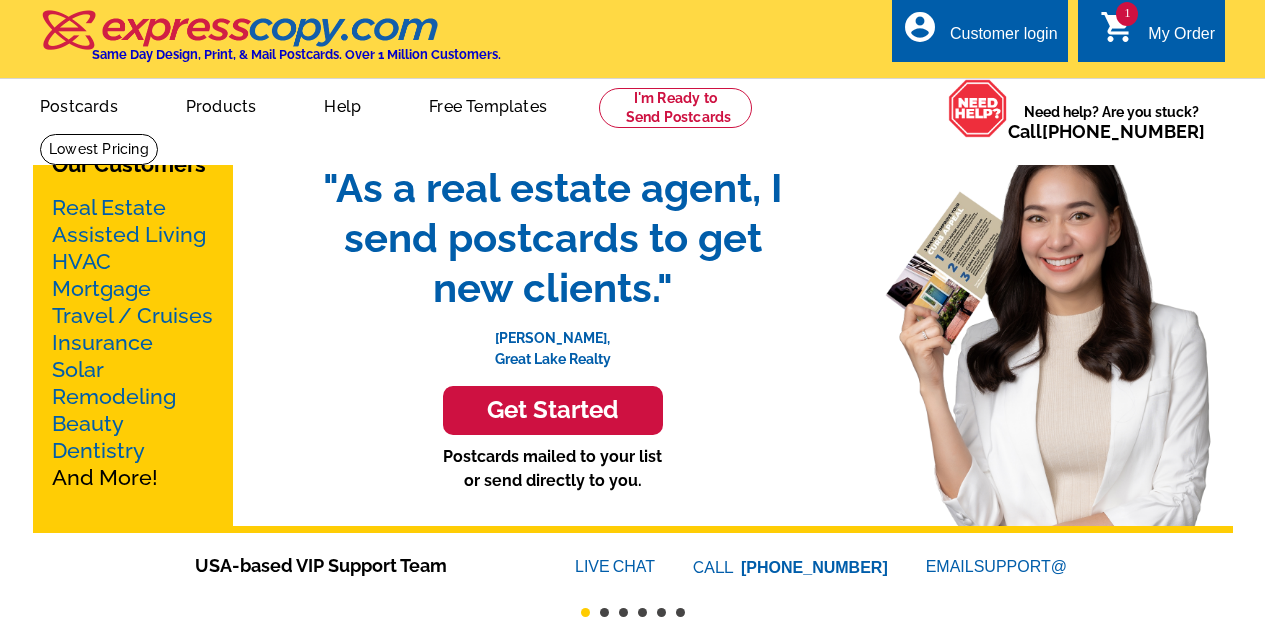 scroll, scrollTop: 0, scrollLeft: 0, axis: both 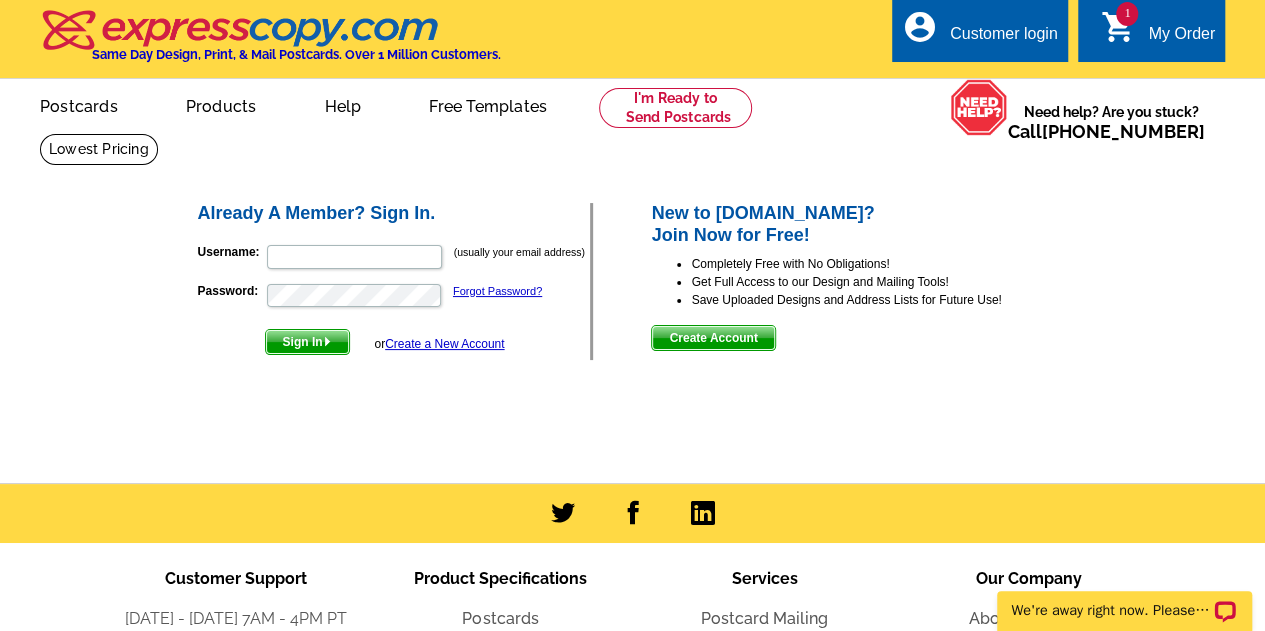 click on "Create a New Account" at bounding box center [444, 344] 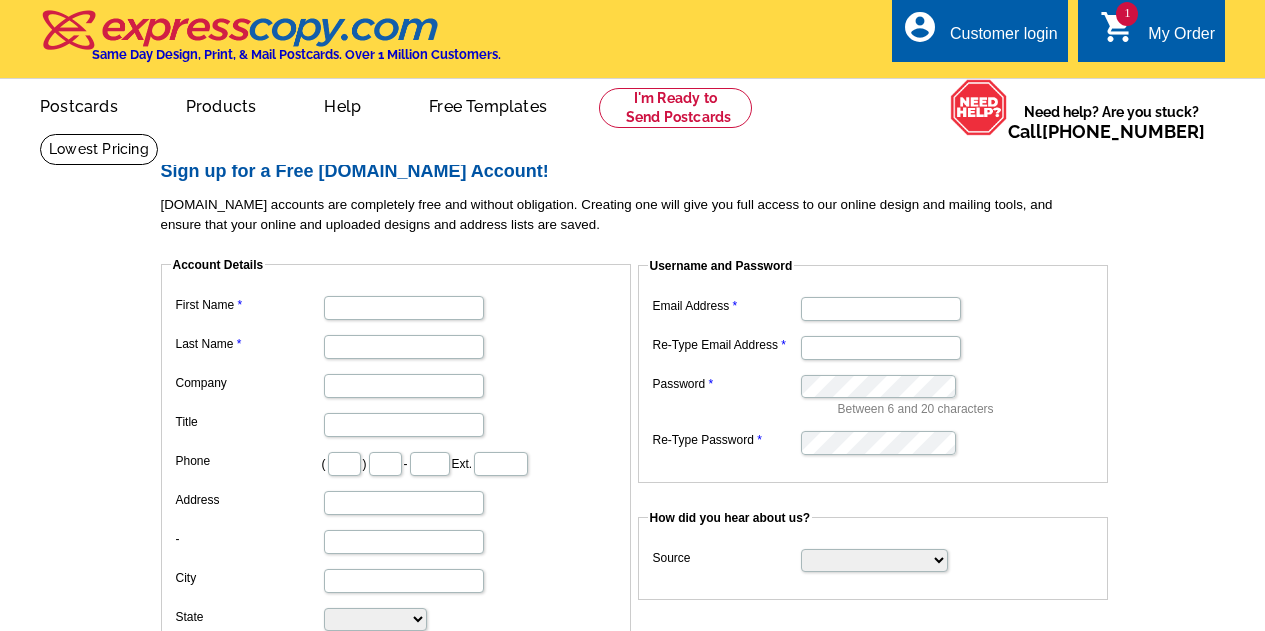 scroll, scrollTop: 0, scrollLeft: 0, axis: both 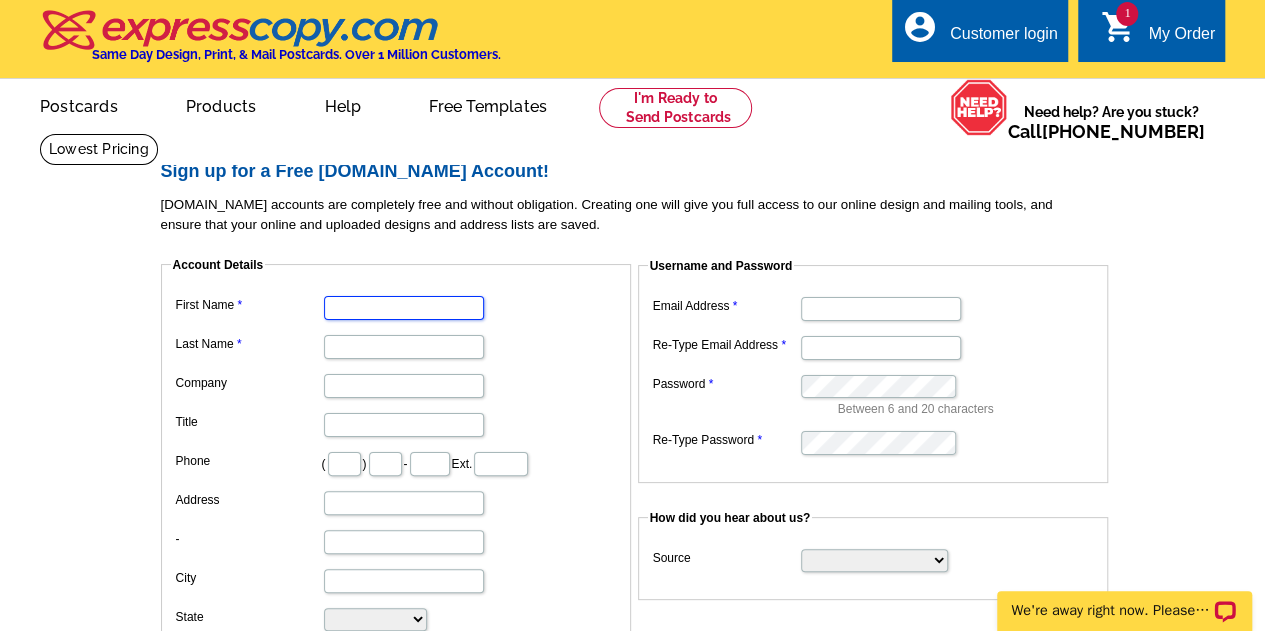 click on "First Name" at bounding box center (404, 308) 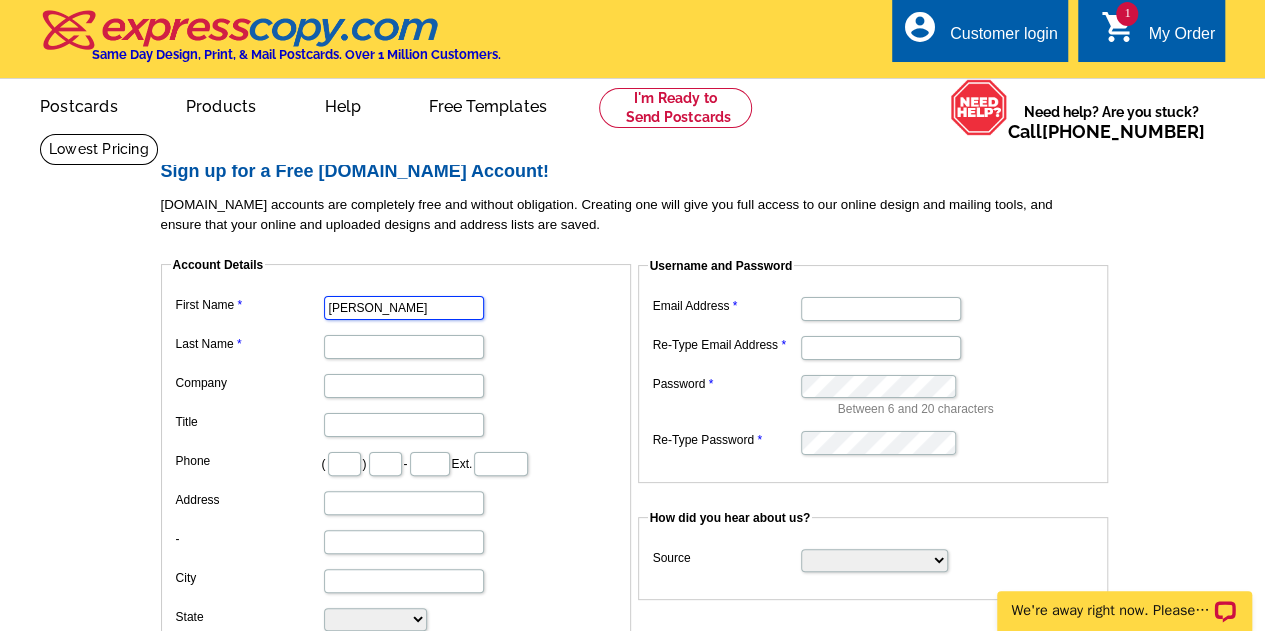 type on "[PERSON_NAME]" 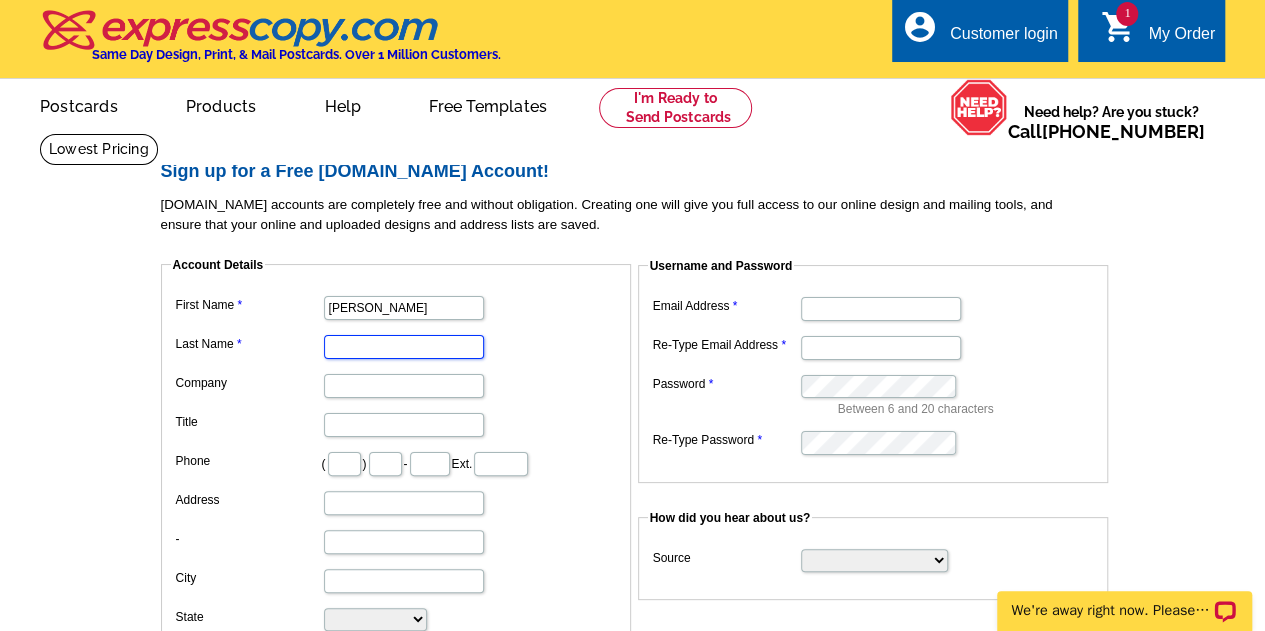 scroll, scrollTop: 0, scrollLeft: 0, axis: both 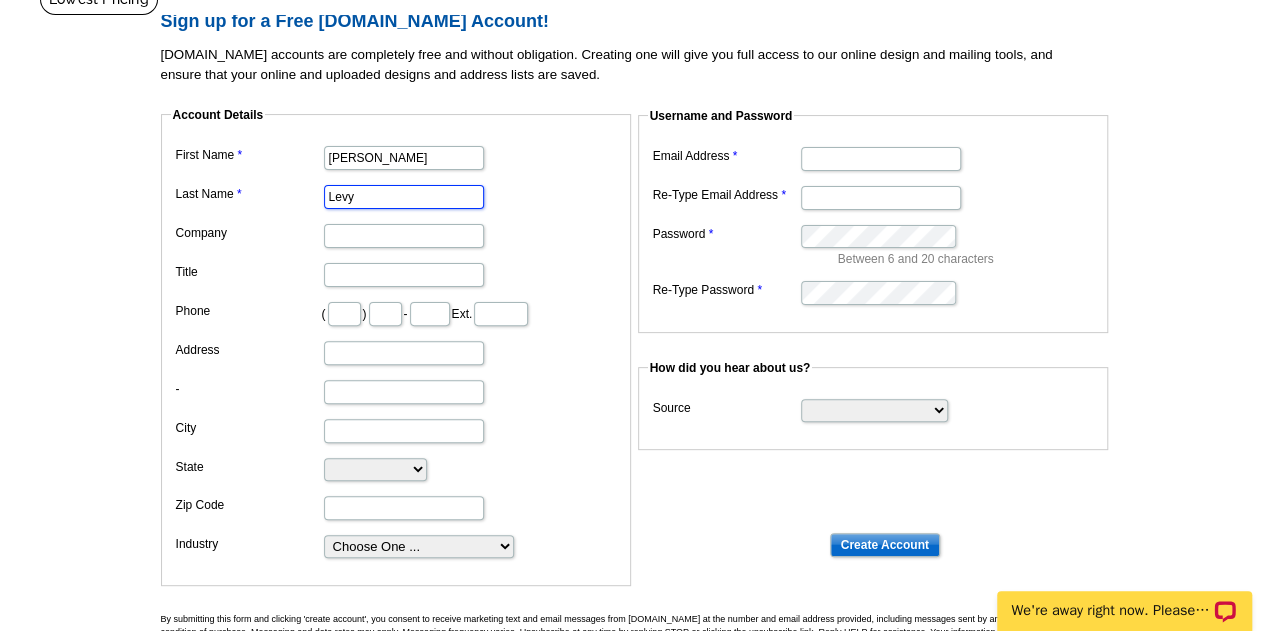 type on "Levy" 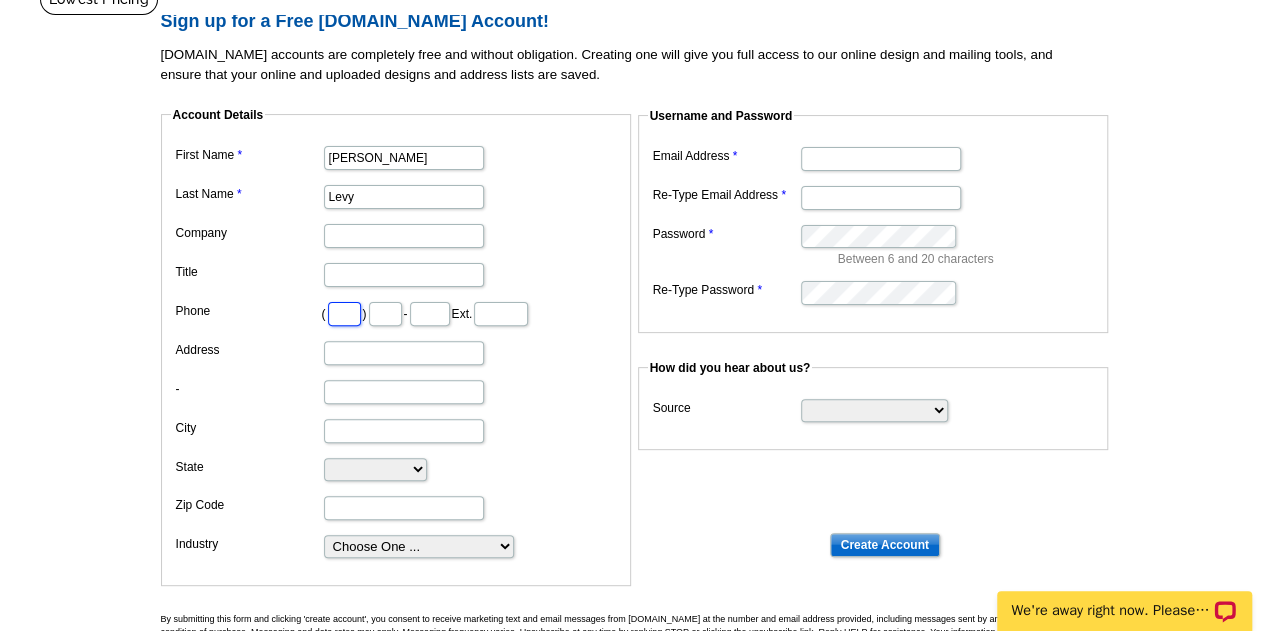 click at bounding box center [344, 314] 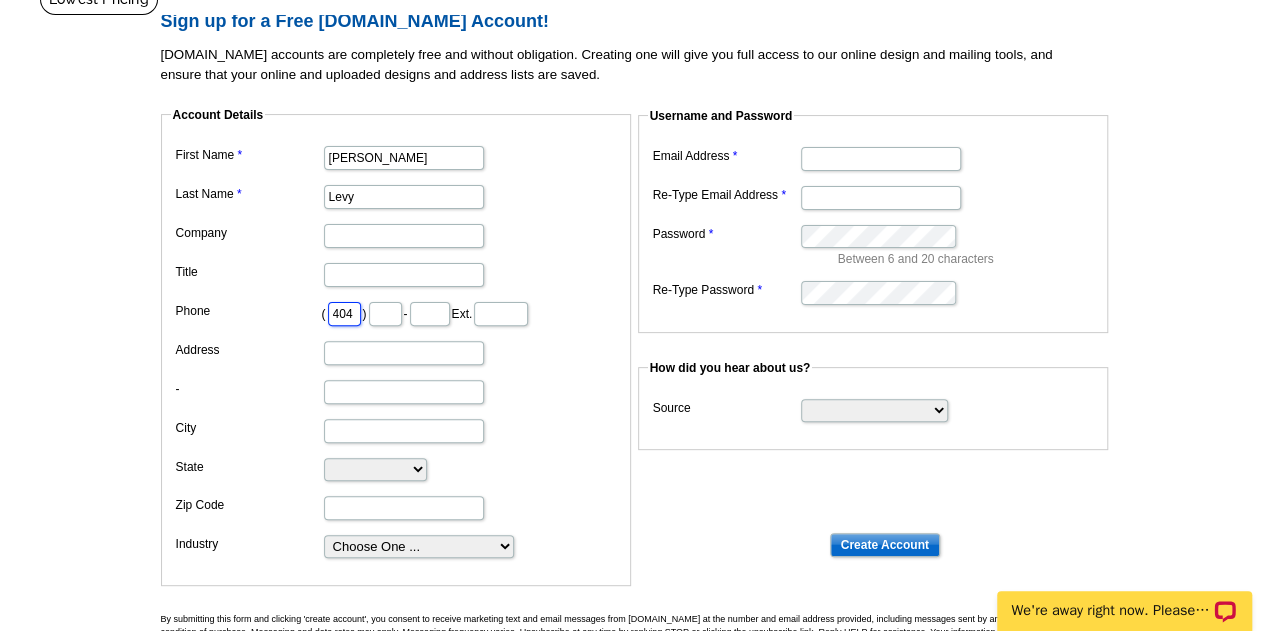 type on "404" 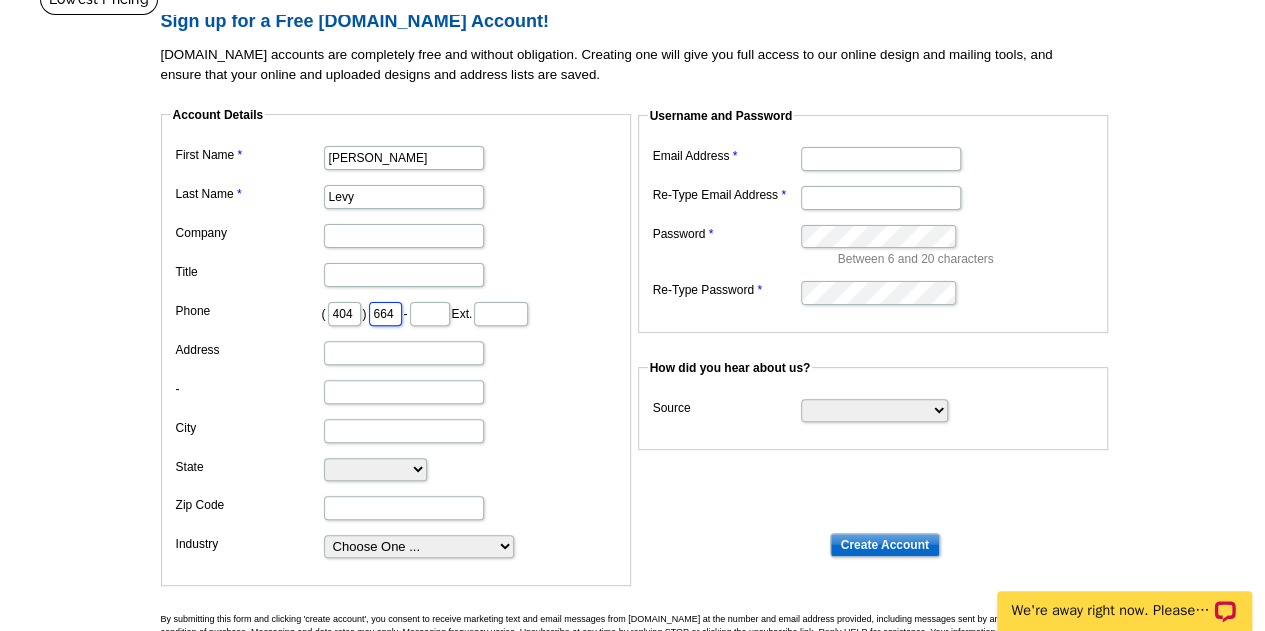 type on "664" 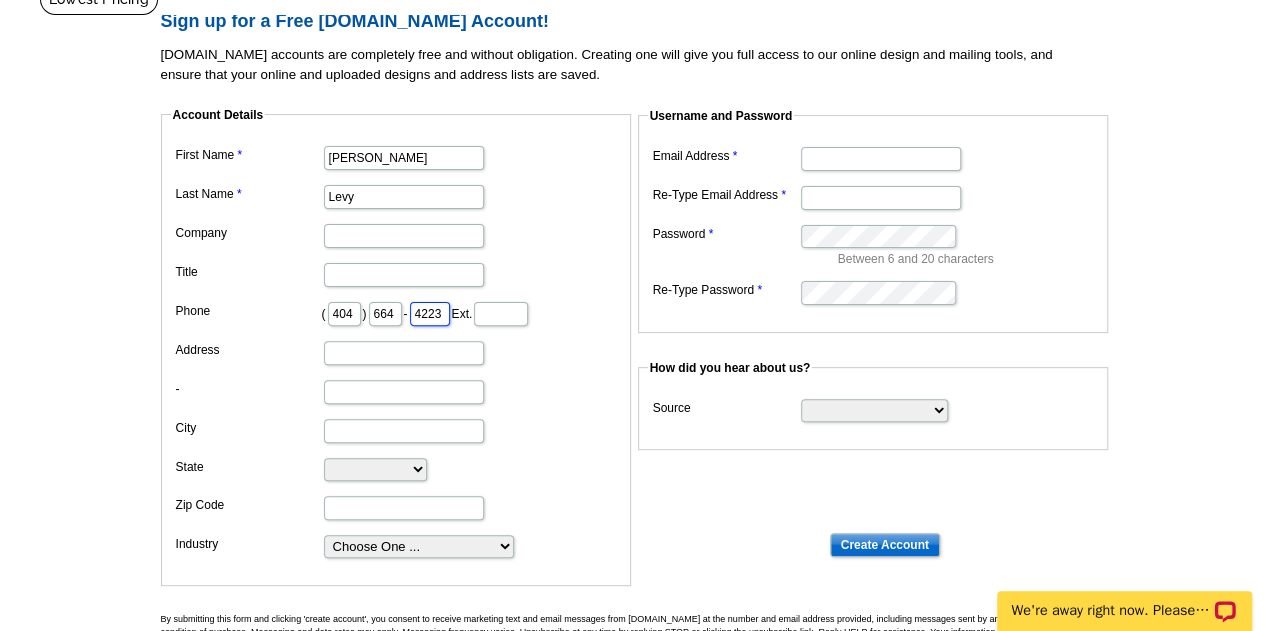 type on "4223" 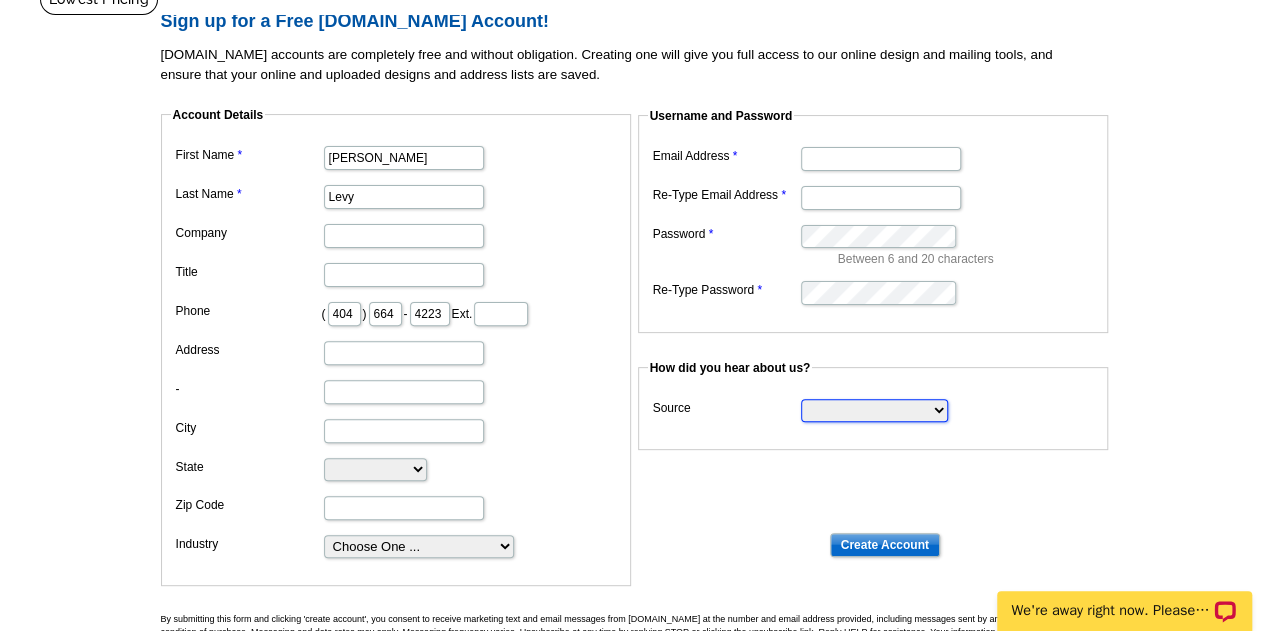 click on "Search Engine
Television Ad
Direct Mail Postcard
Email
Referred by a friend
Other" at bounding box center [874, 410] 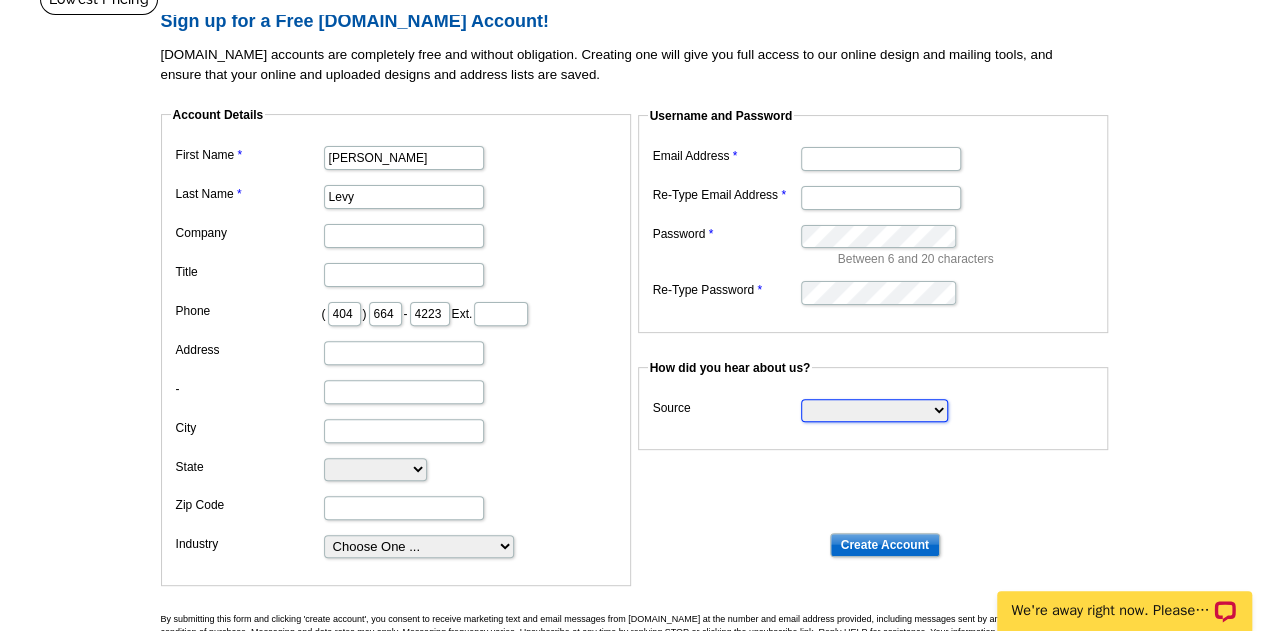 select on "referral" 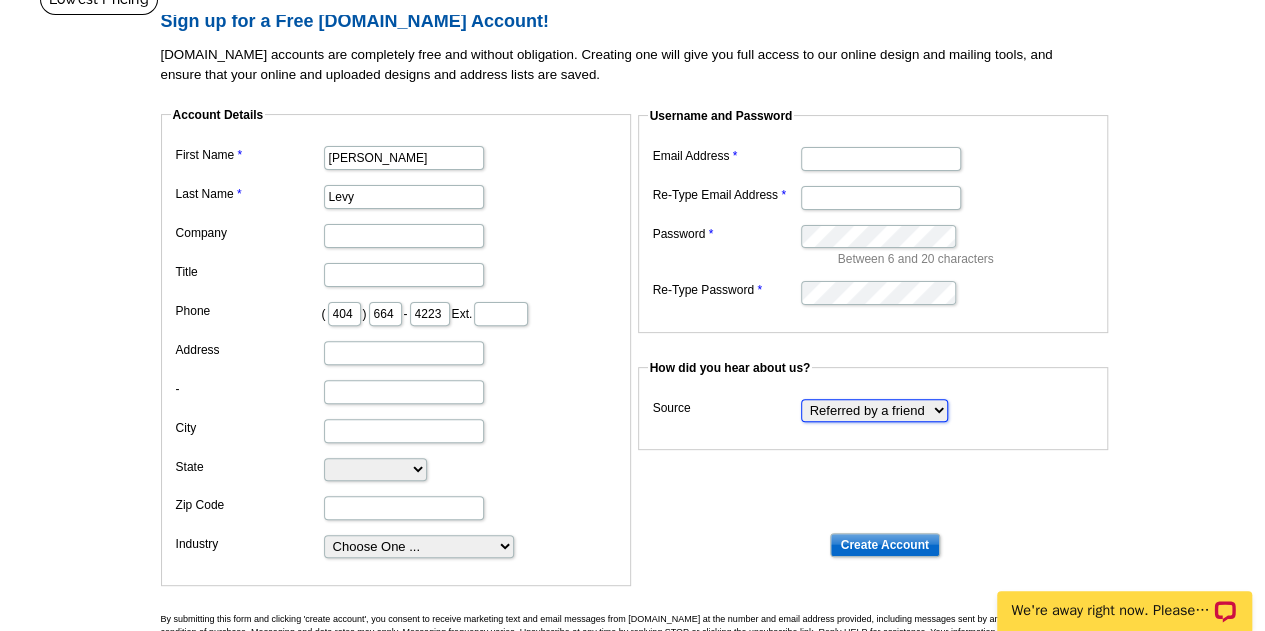 click on "Search Engine
Television Ad
Direct Mail Postcard
Email
Referred by a friend
Other" at bounding box center (874, 410) 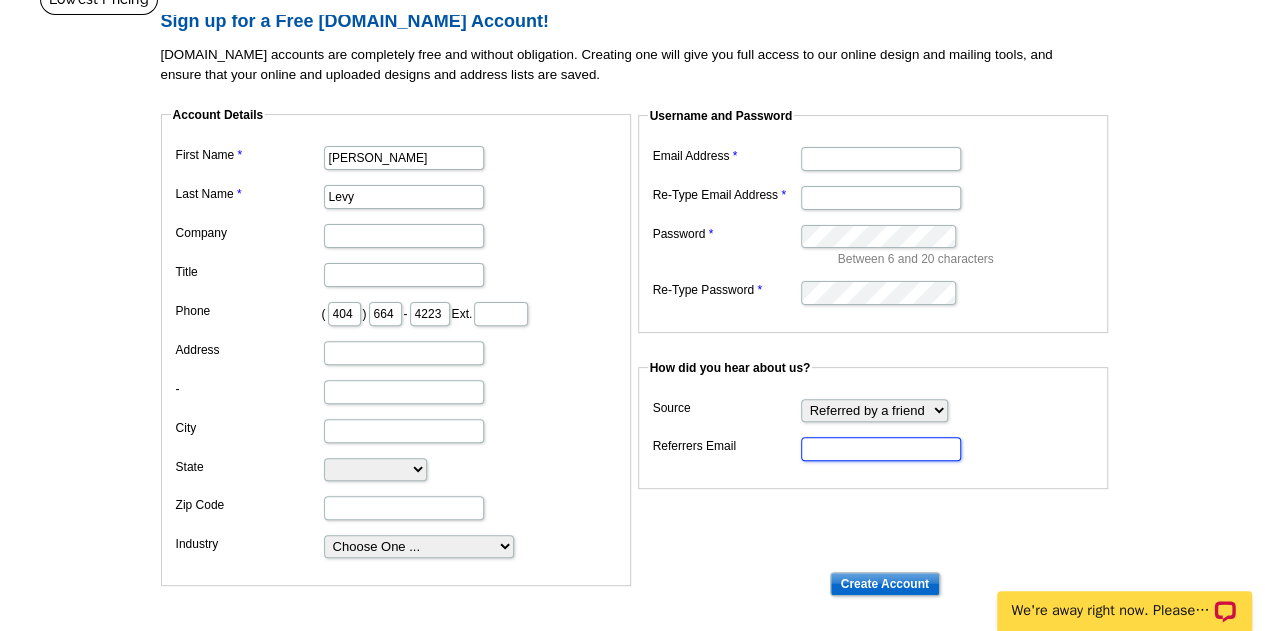 click on "Referrers Email" at bounding box center (881, 449) 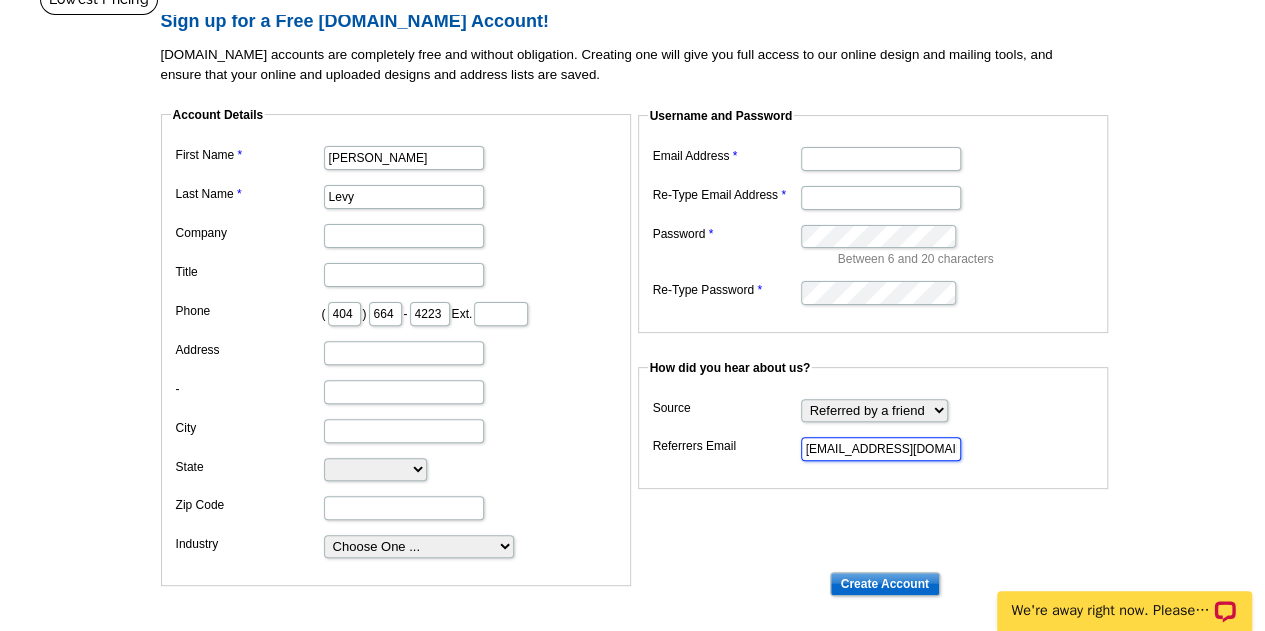 type on "kdaviesteam@gmail.com" 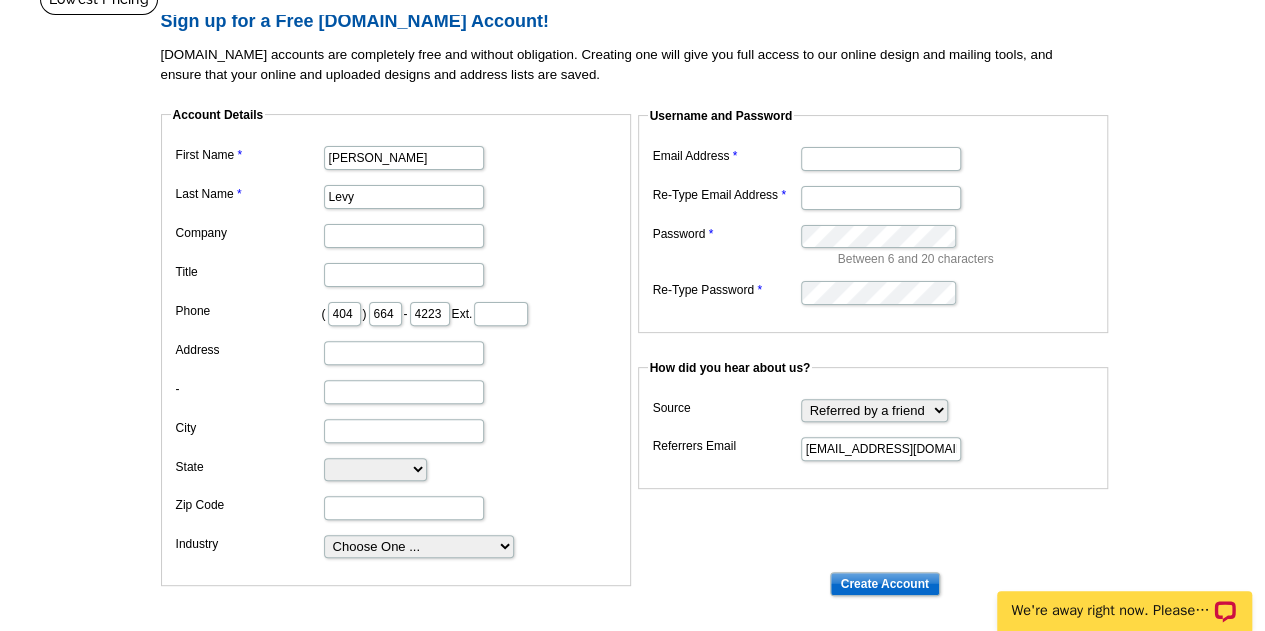 click on "Sign up for a Free expresscopy.com Account!
expresscopy.com accounts are completely free and without obligation.
Creating one will give you full access to our online design and mailing tools,
and ensure that your online and uploaded designs and address lists are saved.
Account Details
First Name
Dawn
Last Name
Levy
Company
Title
Phone
( 404 )  664  -  4223  Ext.
Address
-
City
State
Alabama
Alaska
Arizona
Arkansas
California
Colorado
Connecticut
District of Columbia
Delaware
Florida
Georgia
Hawaii
Idaho
Illinois
Indiana
Iowa
Kansas
Kentucky
Louisiana
Maine
Maryland
Massachusetts
Michigan
Minnesota
Mississippi
Missouri
Montana
Nebraska
Nevada
Ohio" at bounding box center (632, 395) 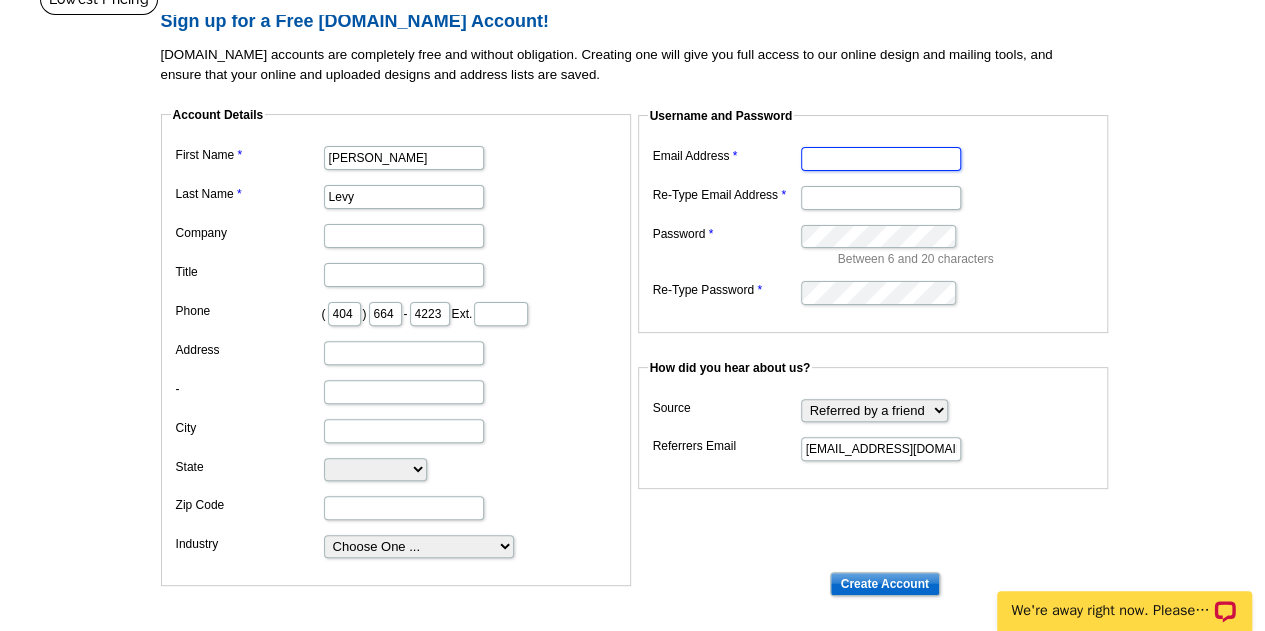 click on "Email Address" at bounding box center (881, 159) 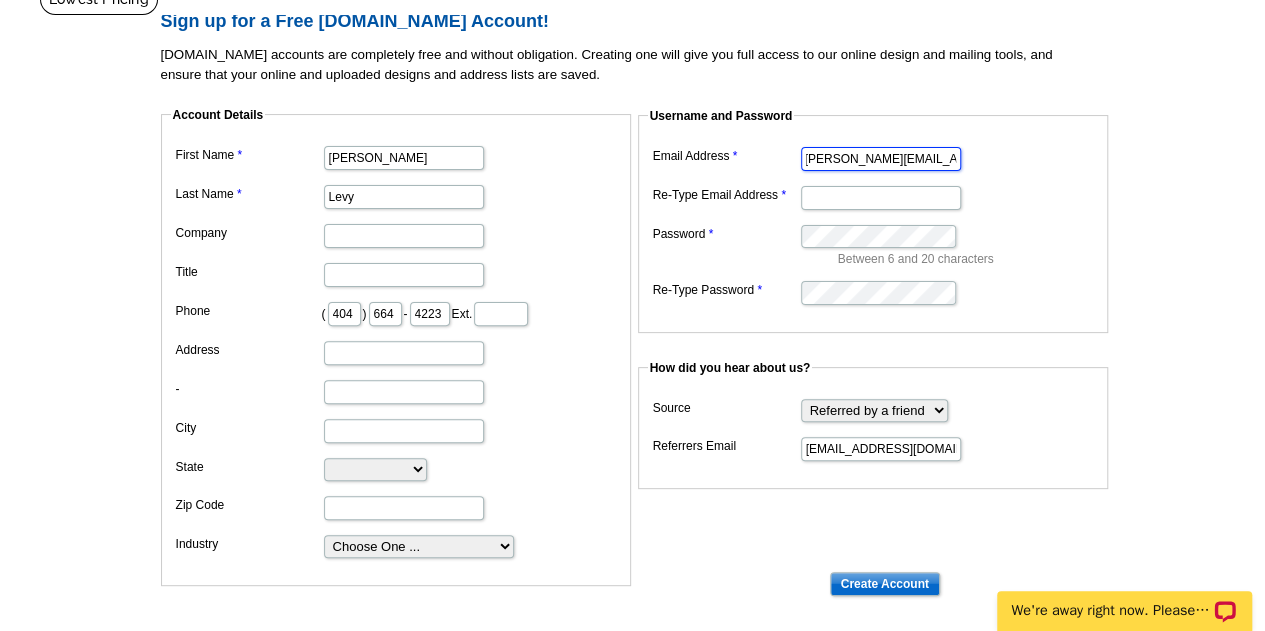 scroll, scrollTop: 0, scrollLeft: 11, axis: horizontal 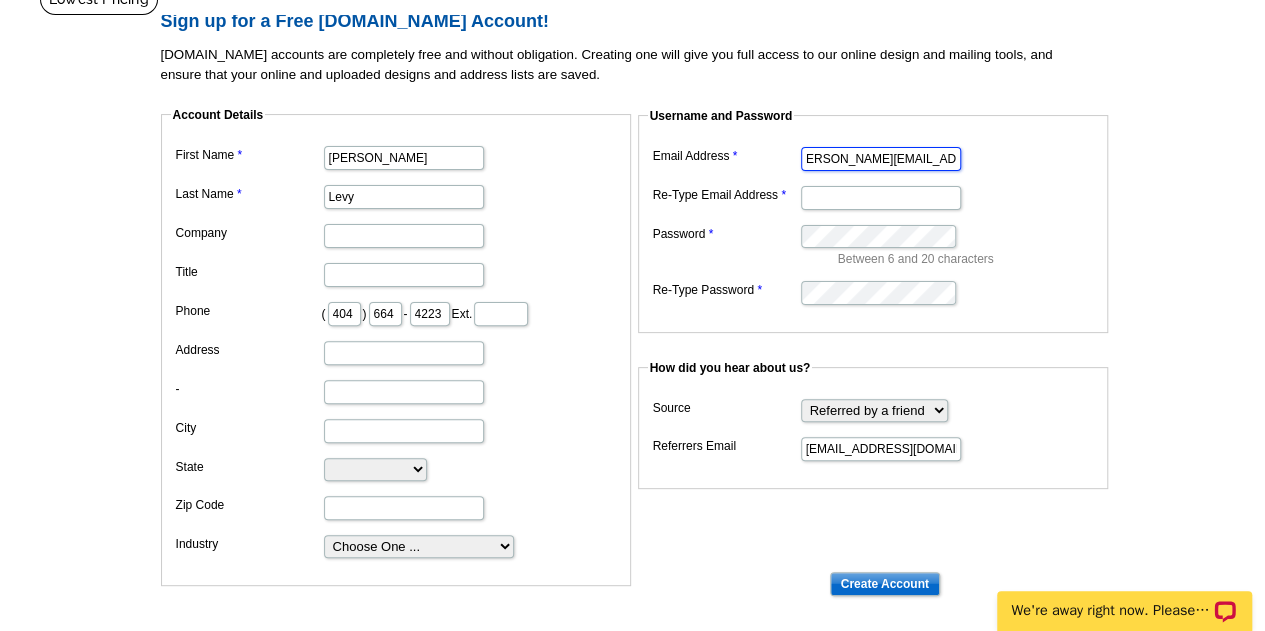 type on "dawn.levy@bhhsgeorgia.com" 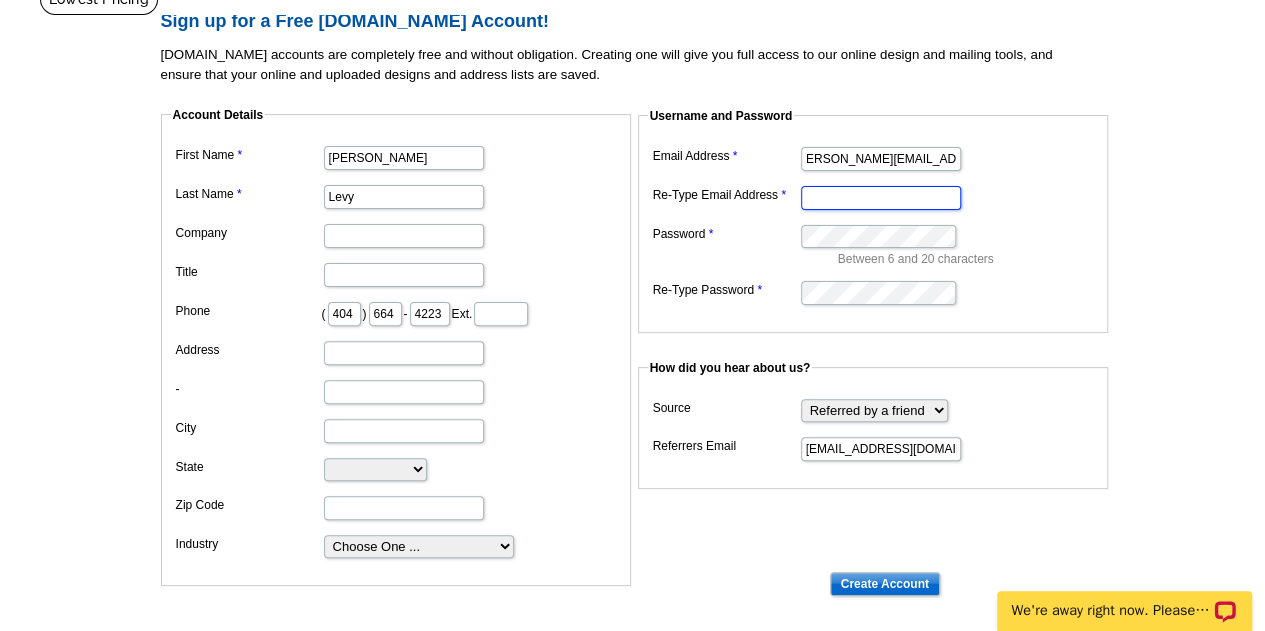 scroll, scrollTop: 0, scrollLeft: 0, axis: both 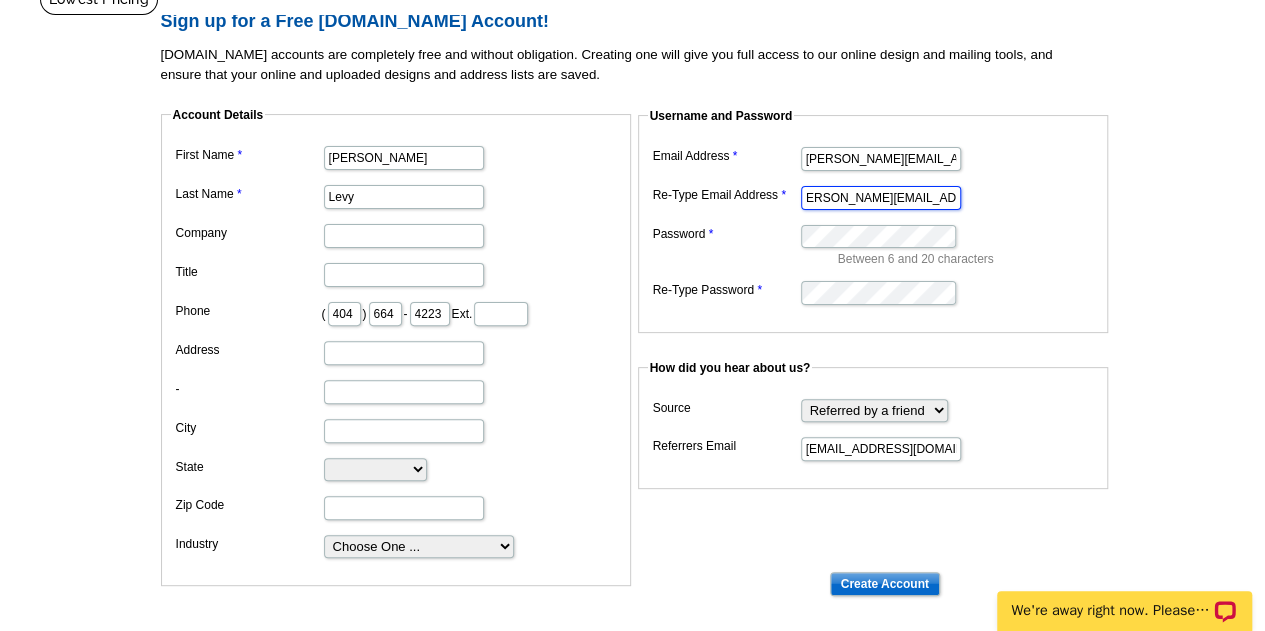 type on "[PERSON_NAME][EMAIL_ADDRESS][PERSON_NAME][DOMAIN_NAME]" 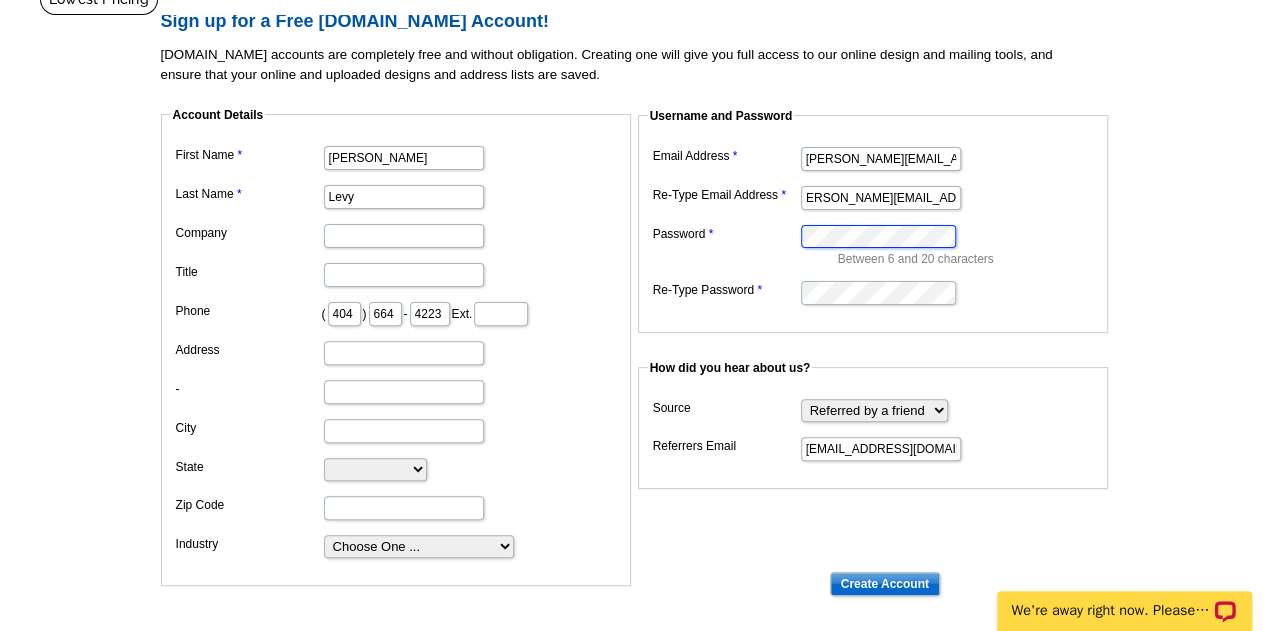 scroll, scrollTop: 0, scrollLeft: 0, axis: both 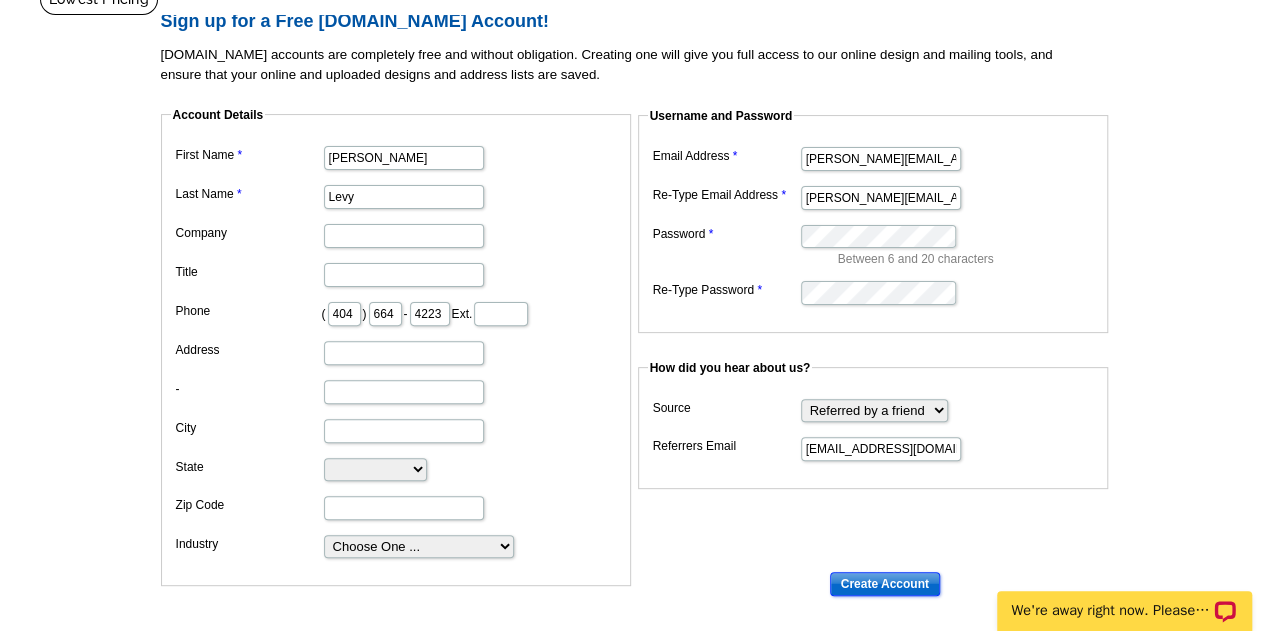 click on "Create Account" at bounding box center (885, 584) 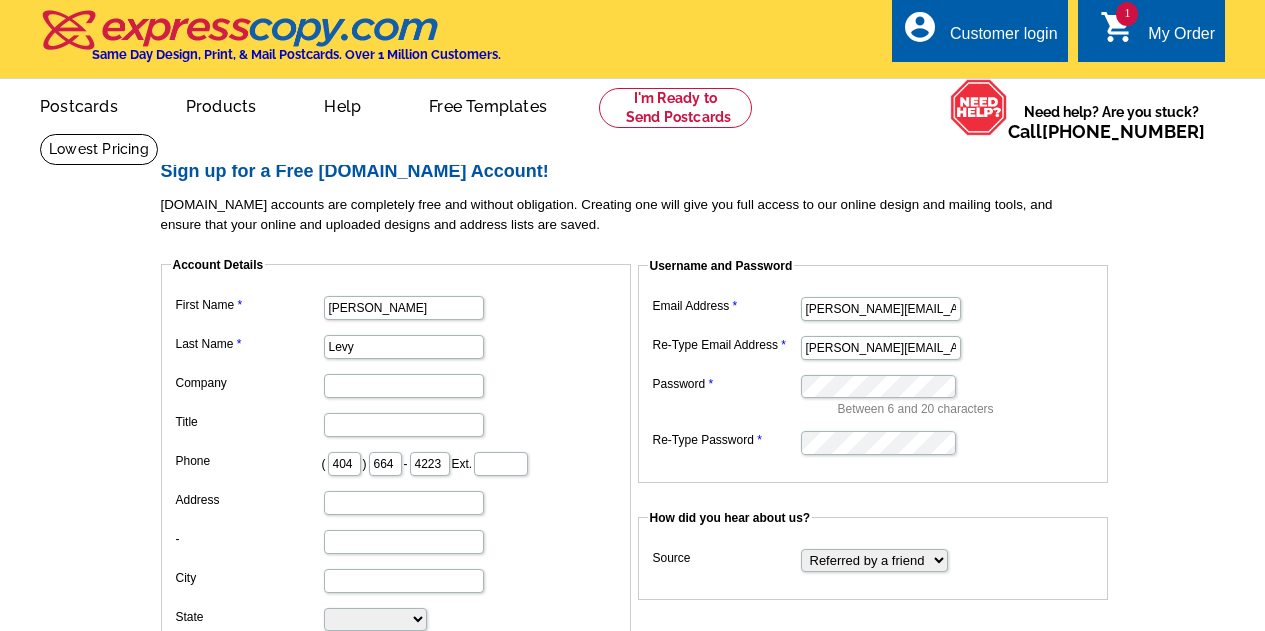 scroll, scrollTop: 0, scrollLeft: 0, axis: both 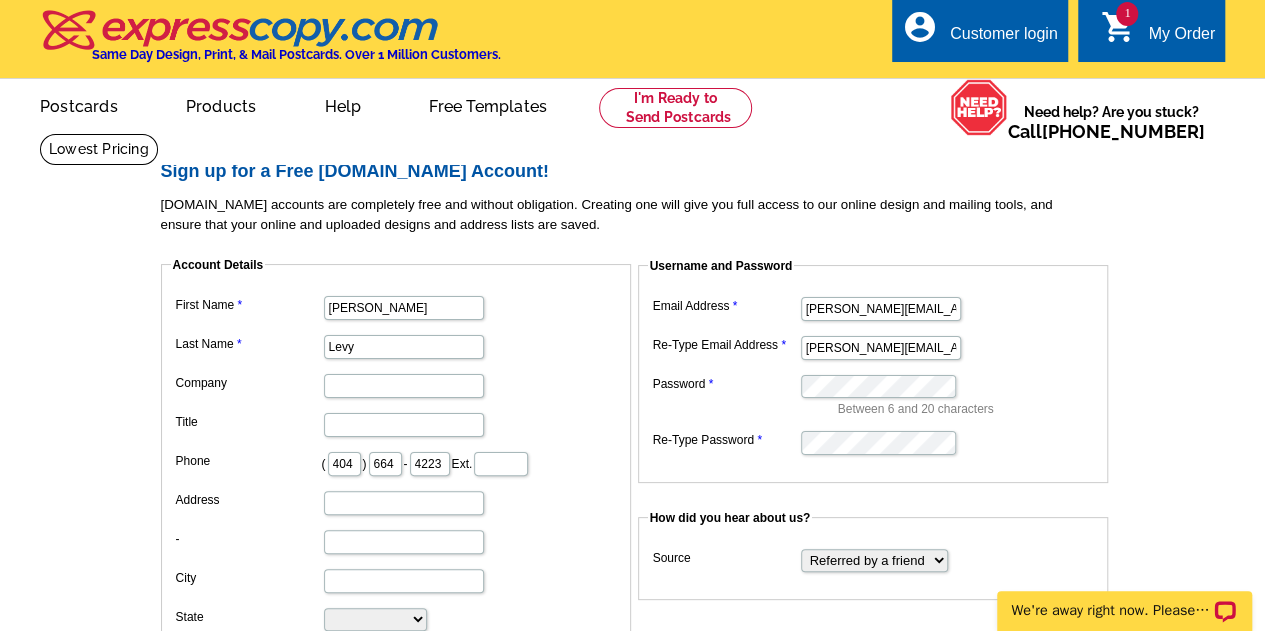 click on "Customer login" at bounding box center (1004, 39) 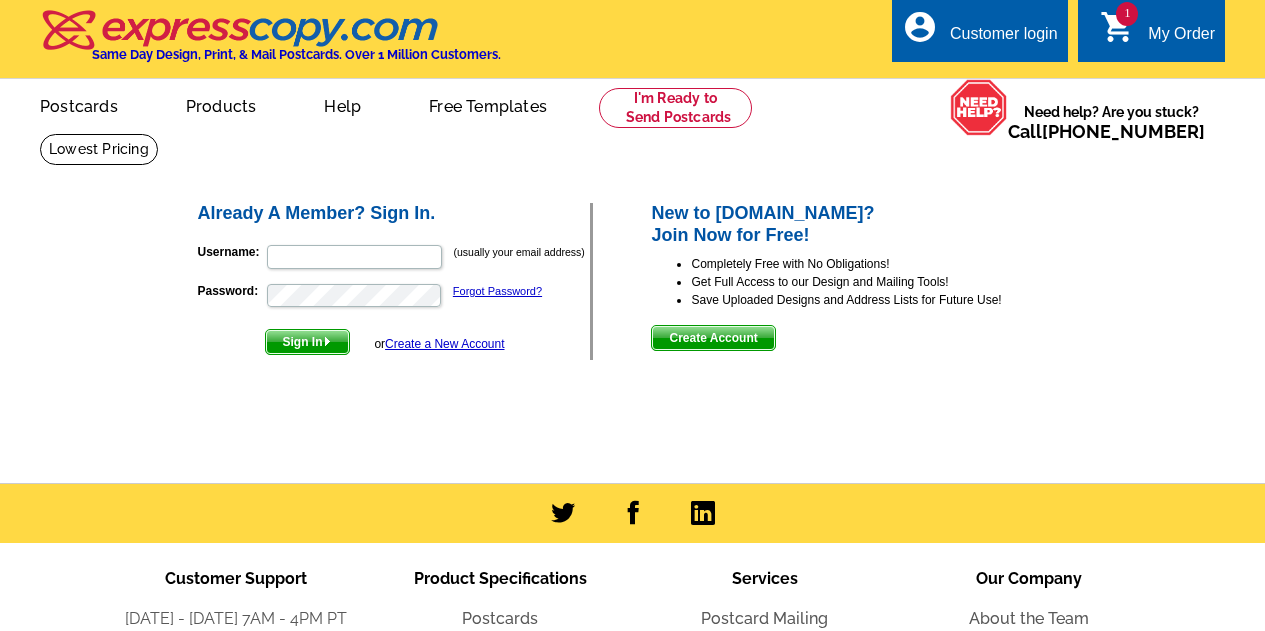 scroll, scrollTop: 0, scrollLeft: 0, axis: both 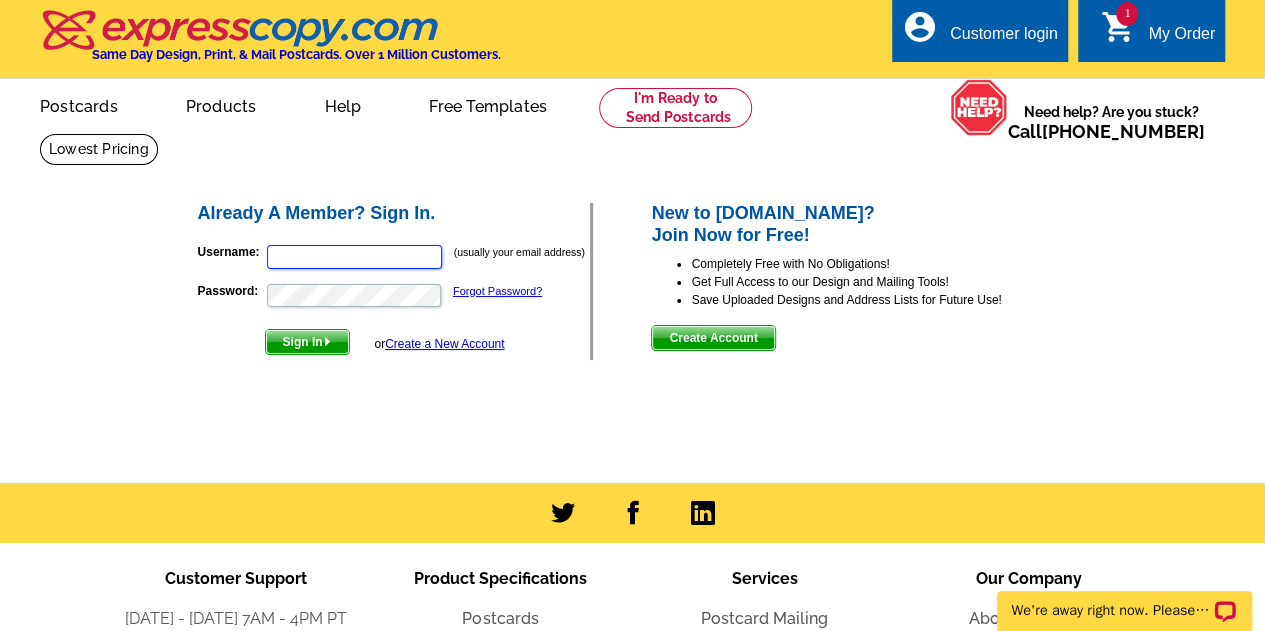 click on "Username:" at bounding box center [354, 257] 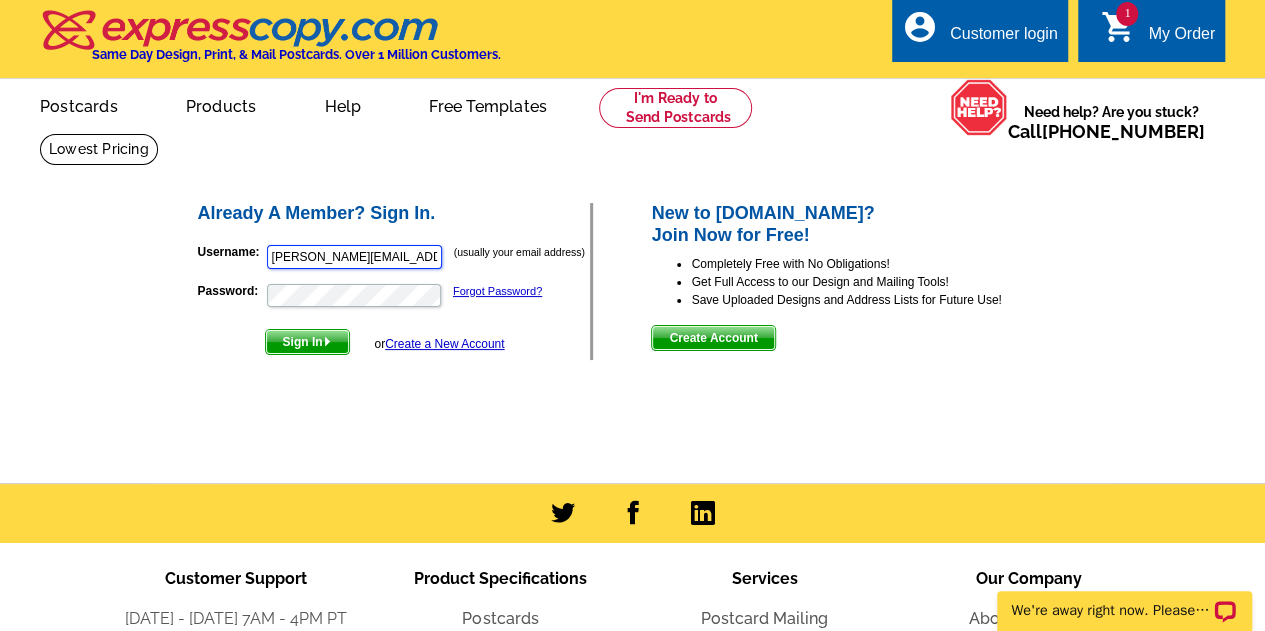 type on "[PERSON_NAME][EMAIL_ADDRESS][PERSON_NAME][DOMAIN_NAME]" 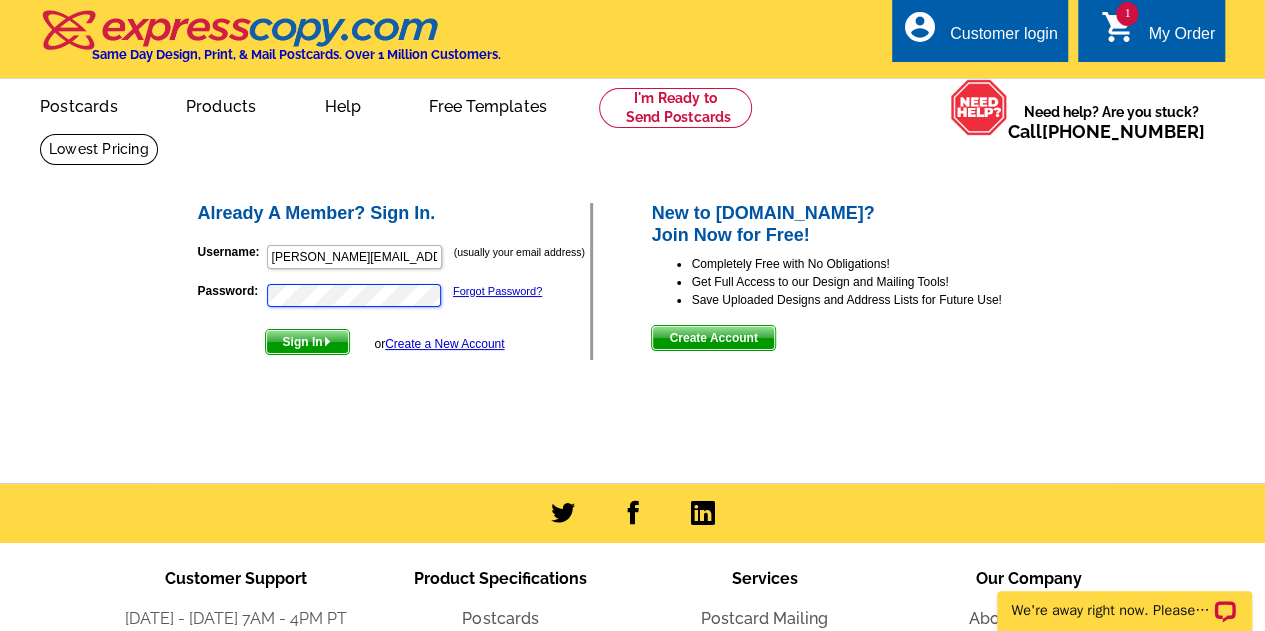scroll, scrollTop: 0, scrollLeft: 0, axis: both 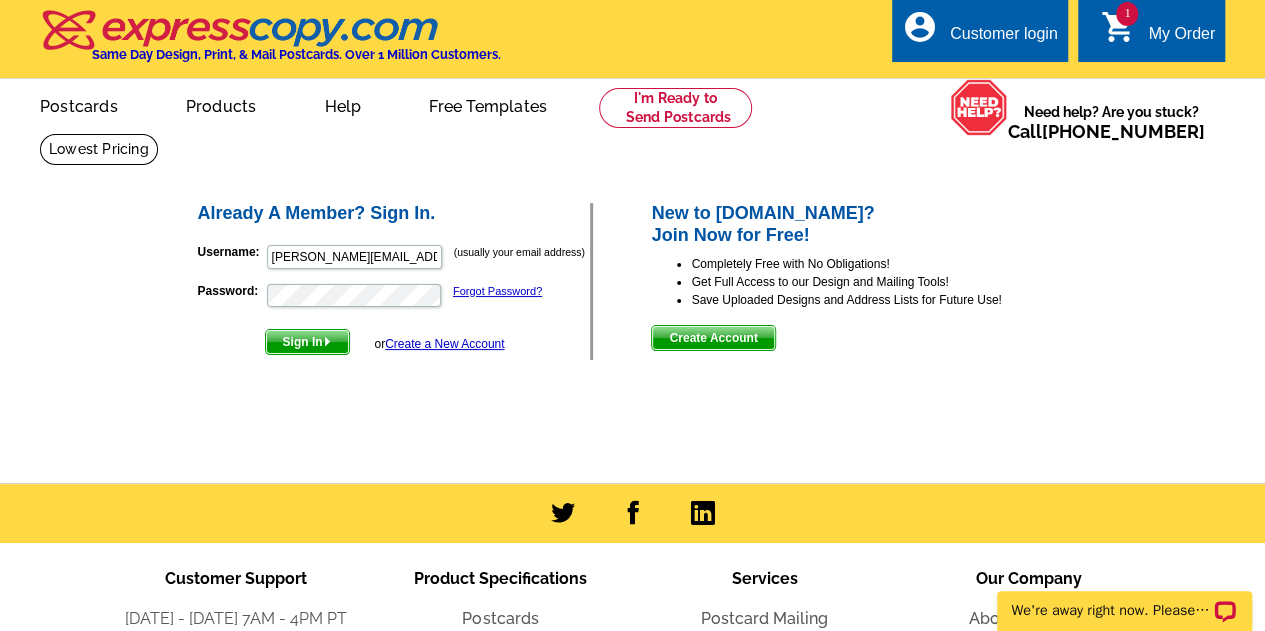 click on "Sign In" at bounding box center [307, 342] 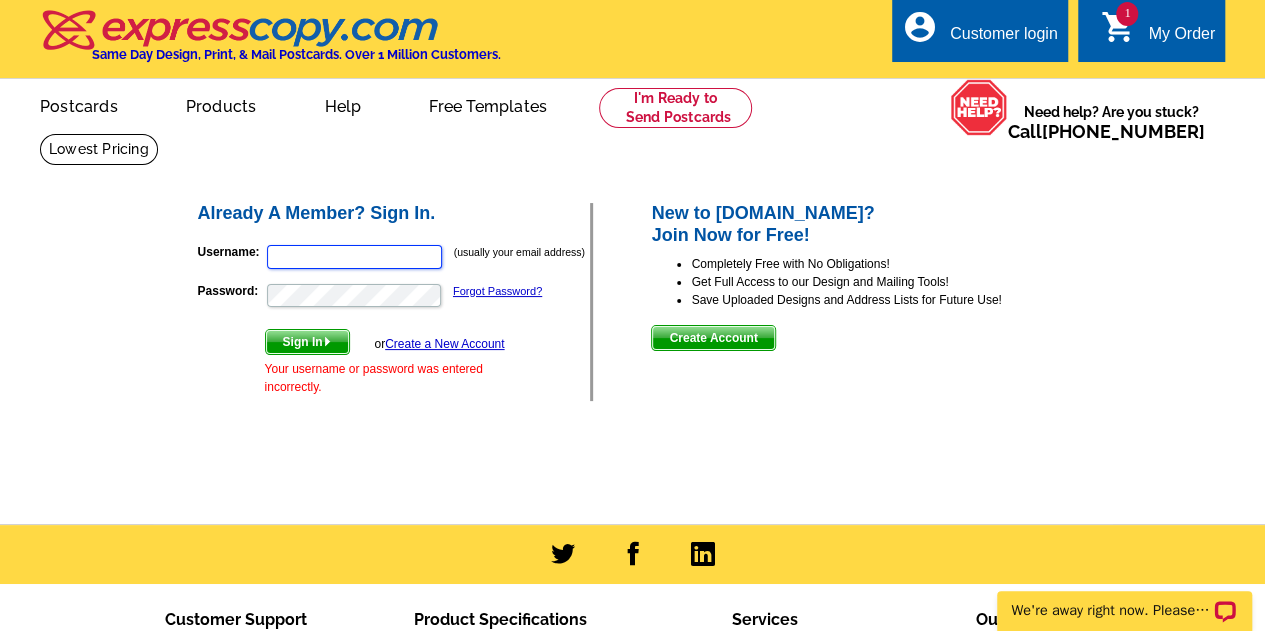 click on "Username:" at bounding box center (354, 257) 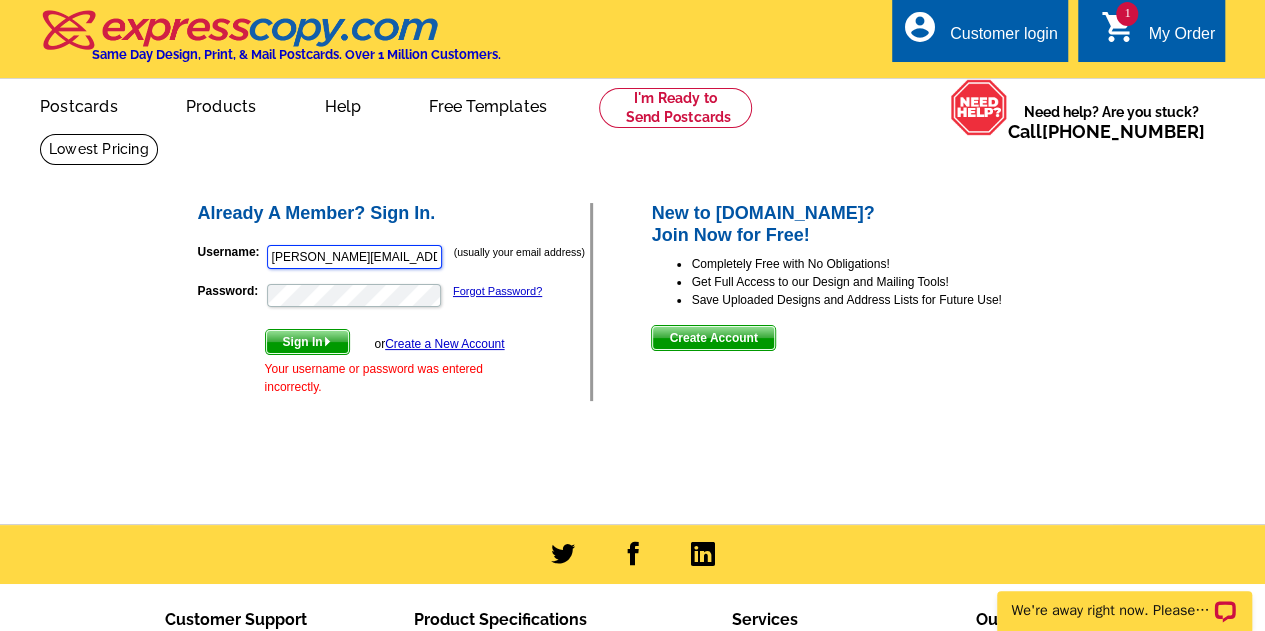 type on "[PERSON_NAME][EMAIL_ADDRESS][PERSON_NAME][DOMAIN_NAME]" 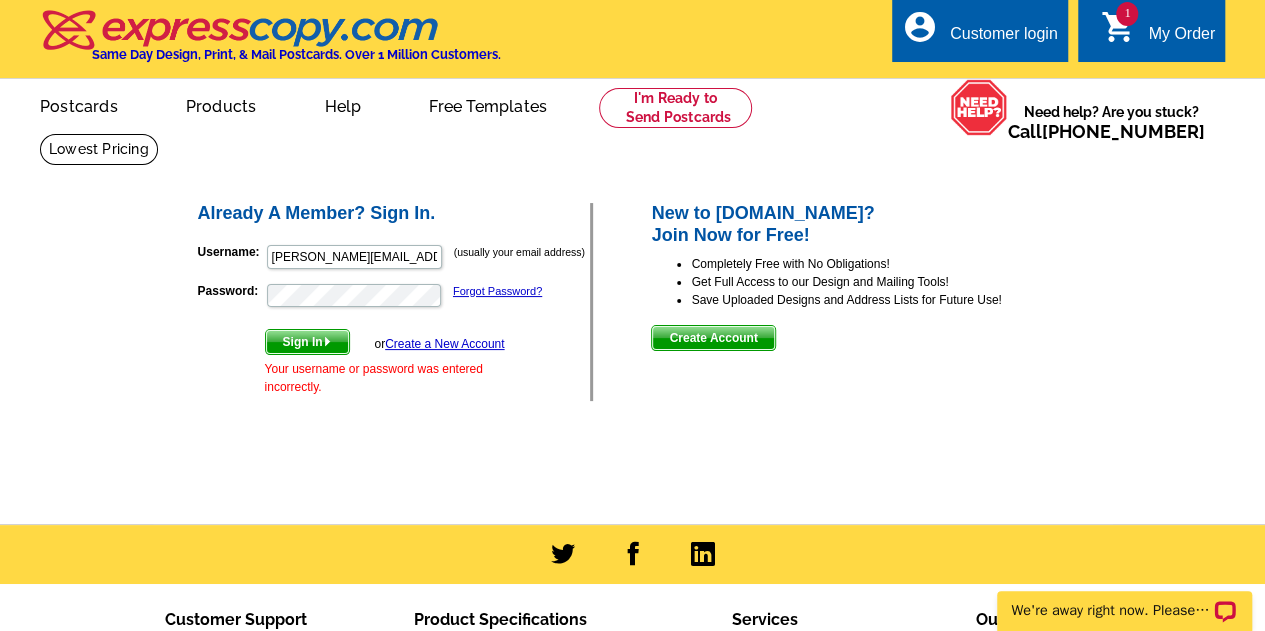click at bounding box center [327, 341] 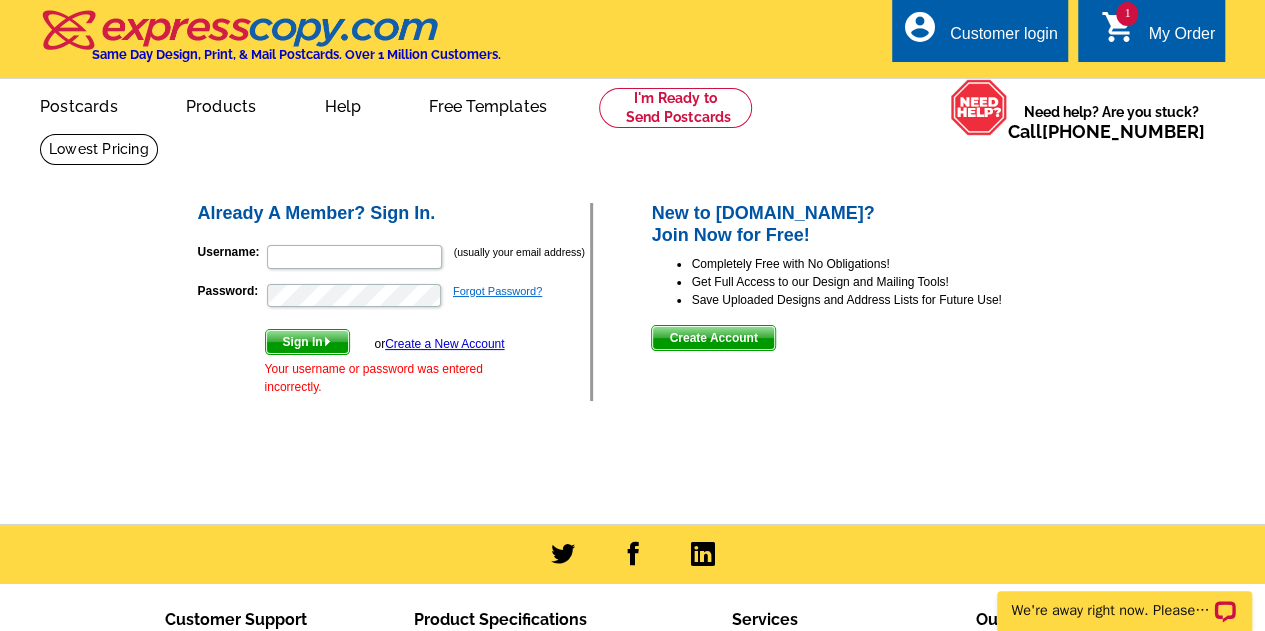 click on "Forgot
Password?" at bounding box center [497, 291] 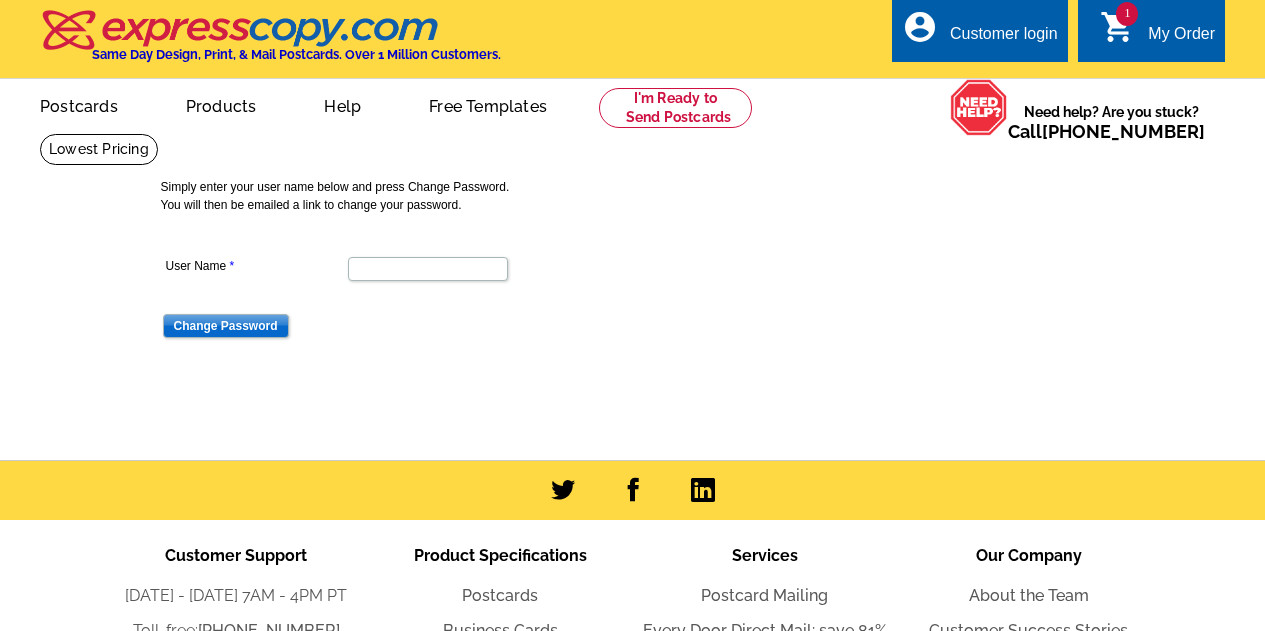 scroll, scrollTop: 0, scrollLeft: 0, axis: both 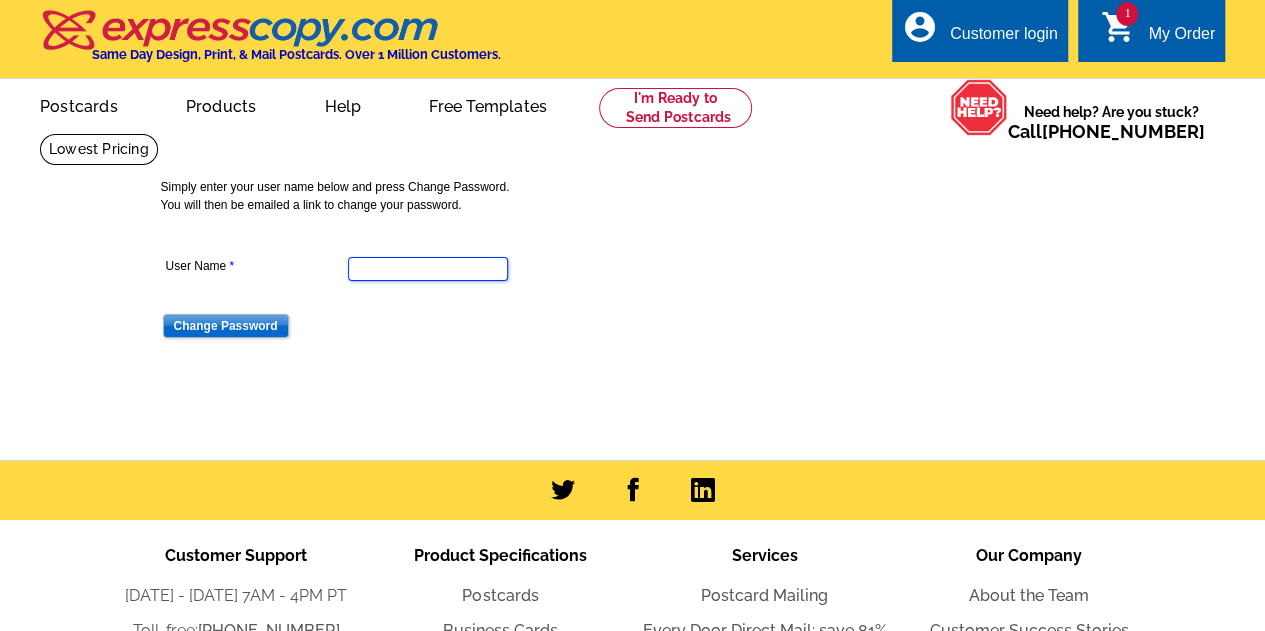 click on "User Name" at bounding box center (428, 269) 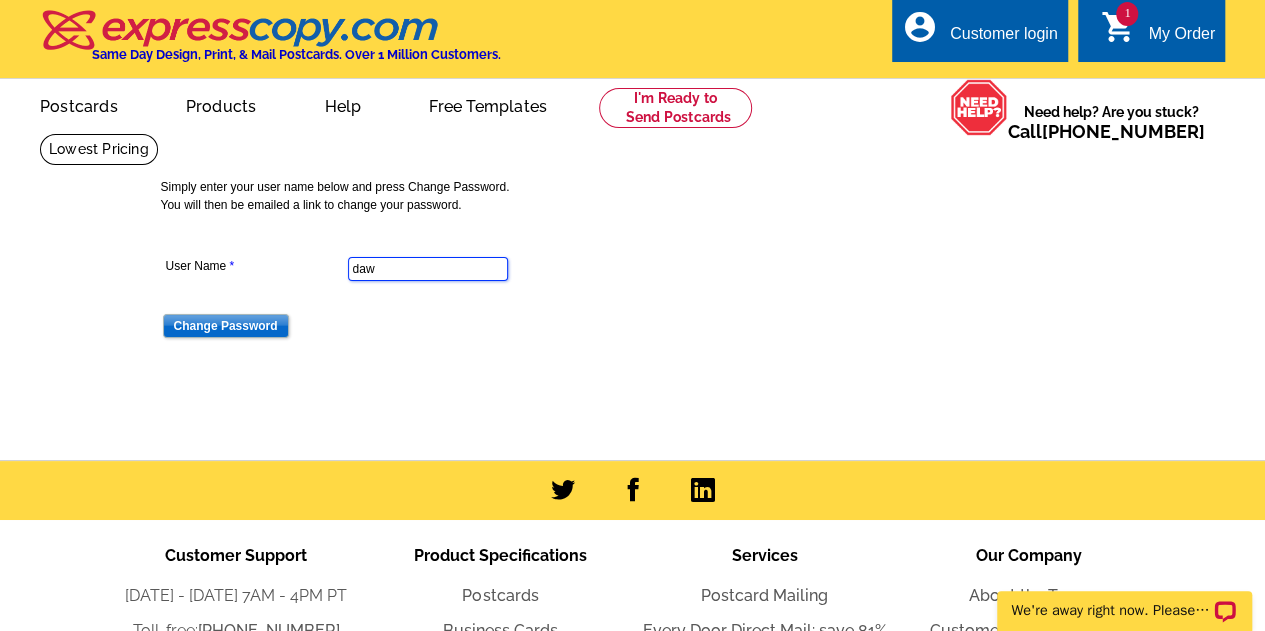 scroll, scrollTop: 0, scrollLeft: 0, axis: both 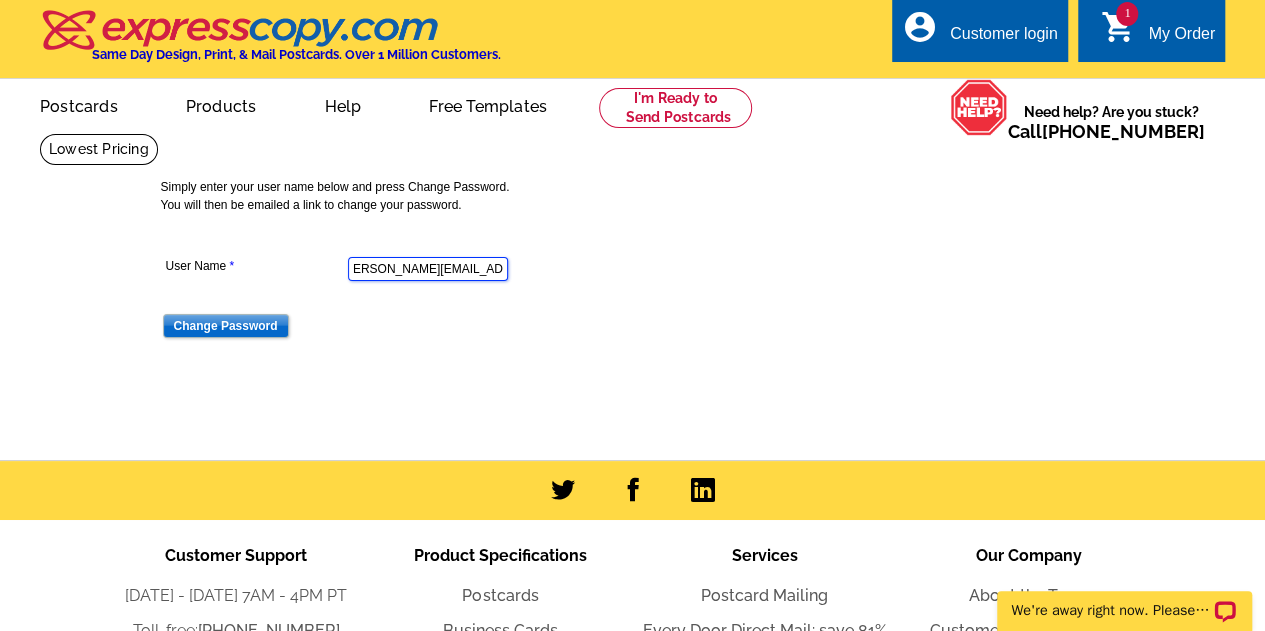 type on "dawn.levy@bhhsgeorgia.com" 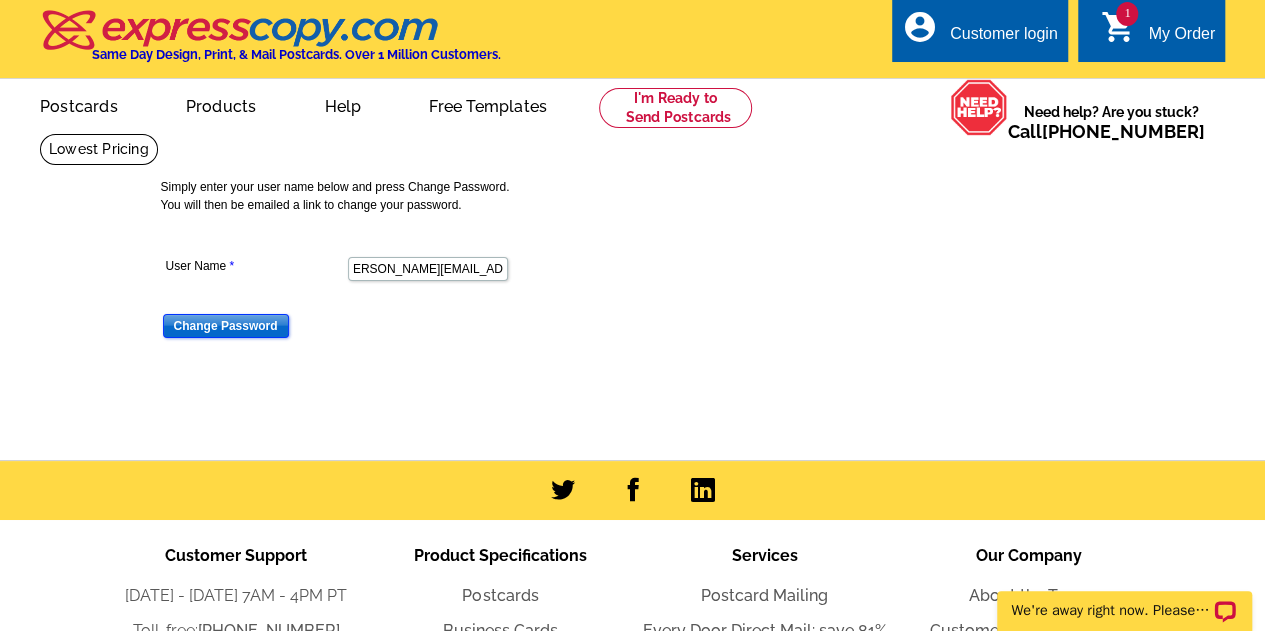 scroll, scrollTop: 0, scrollLeft: 0, axis: both 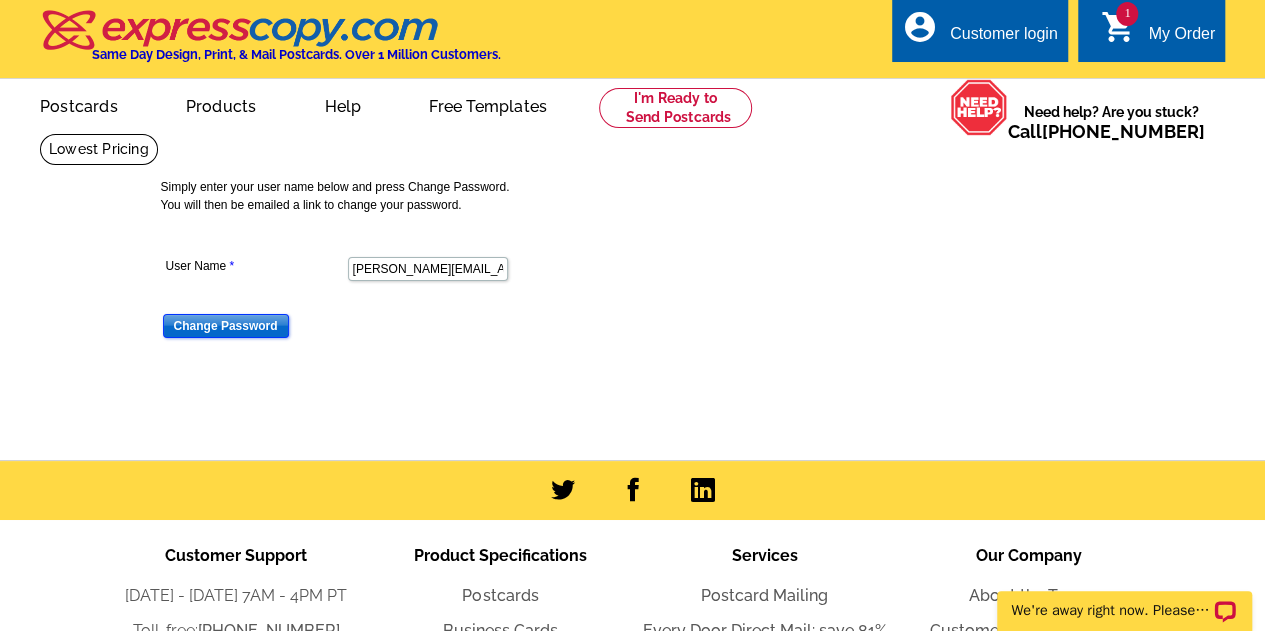 click on "Change Password" at bounding box center (226, 326) 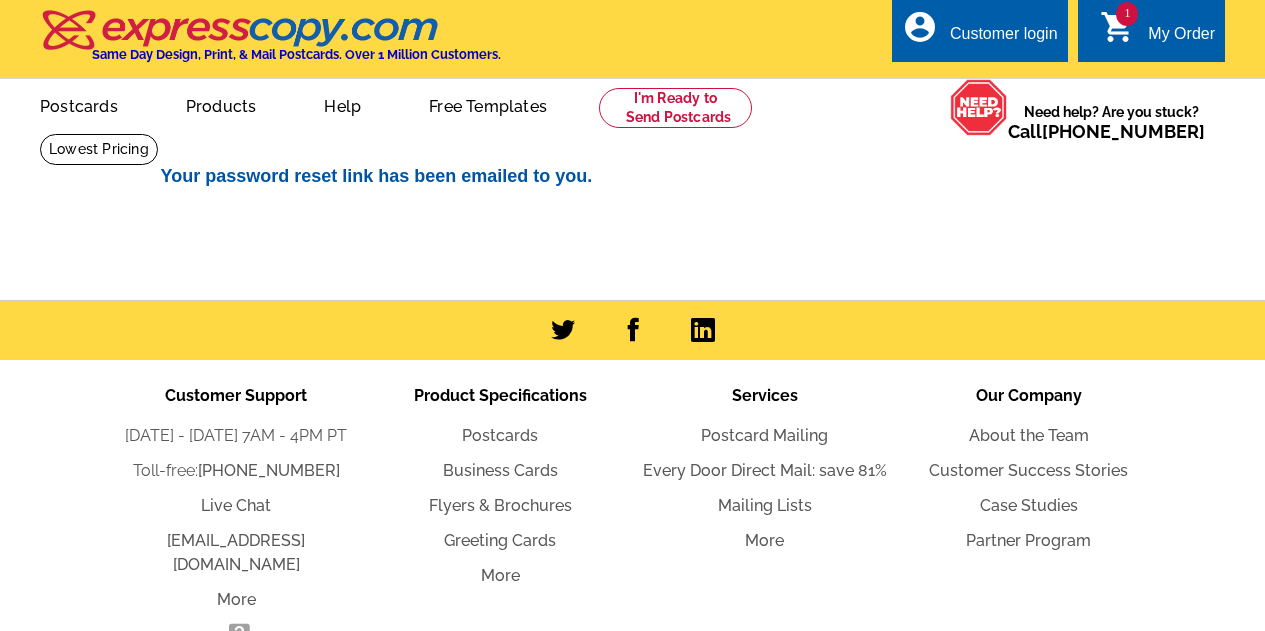 scroll, scrollTop: 0, scrollLeft: 0, axis: both 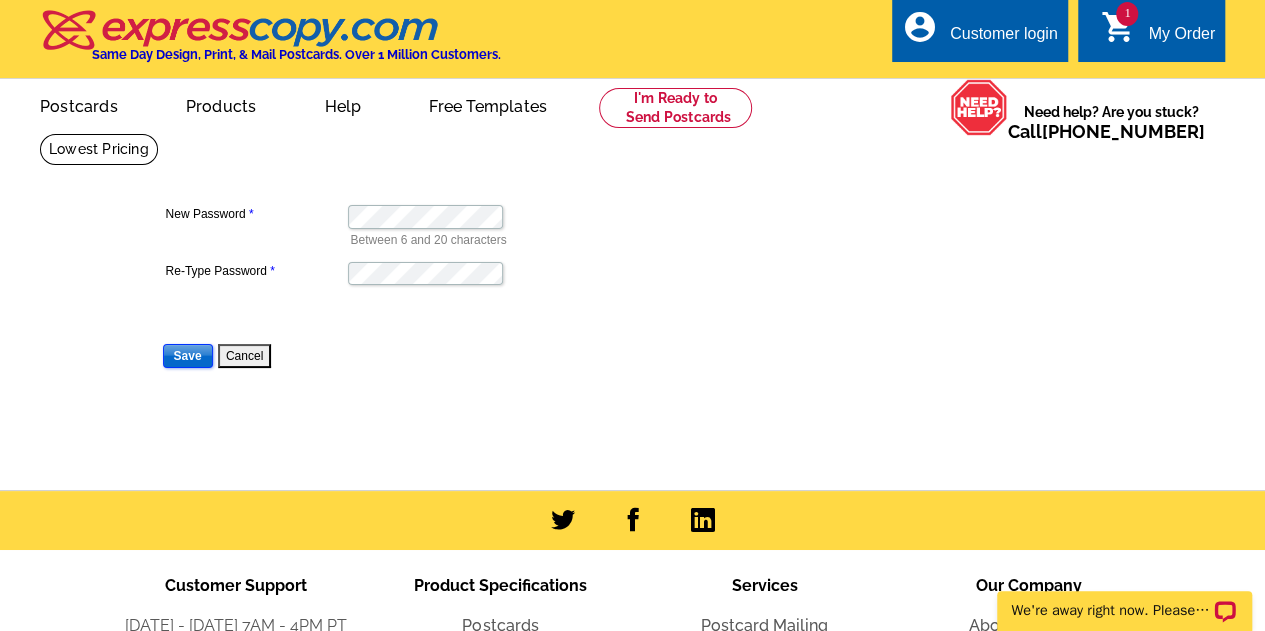 click on "Save" at bounding box center [188, 356] 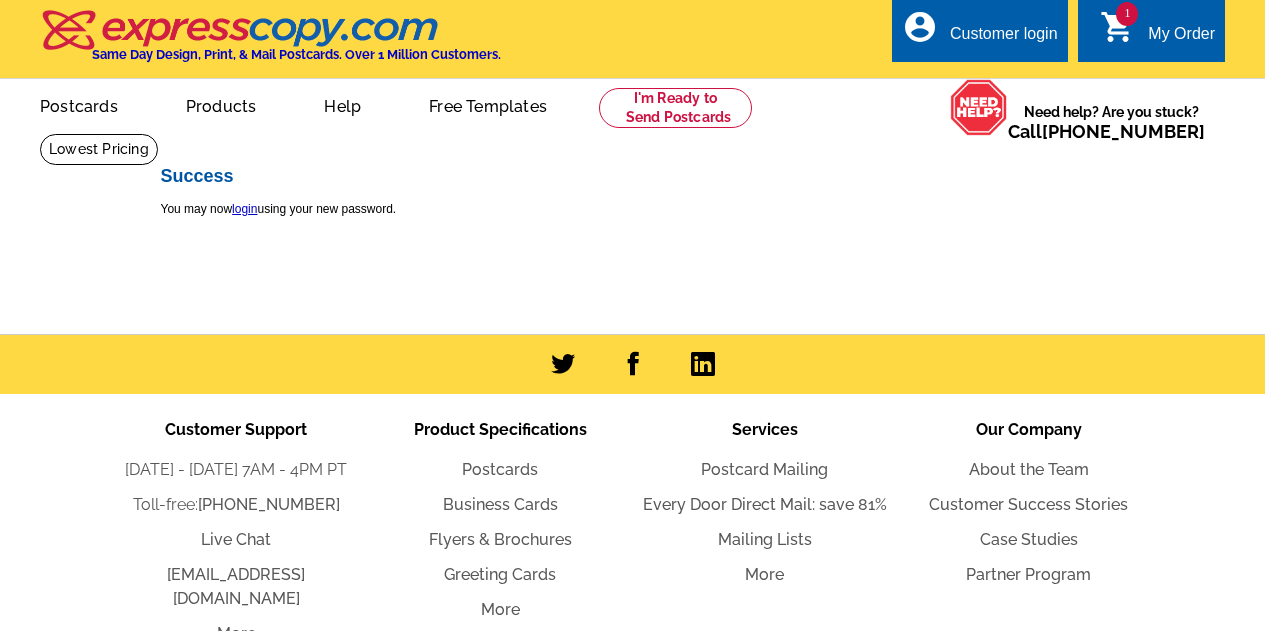 scroll, scrollTop: 0, scrollLeft: 0, axis: both 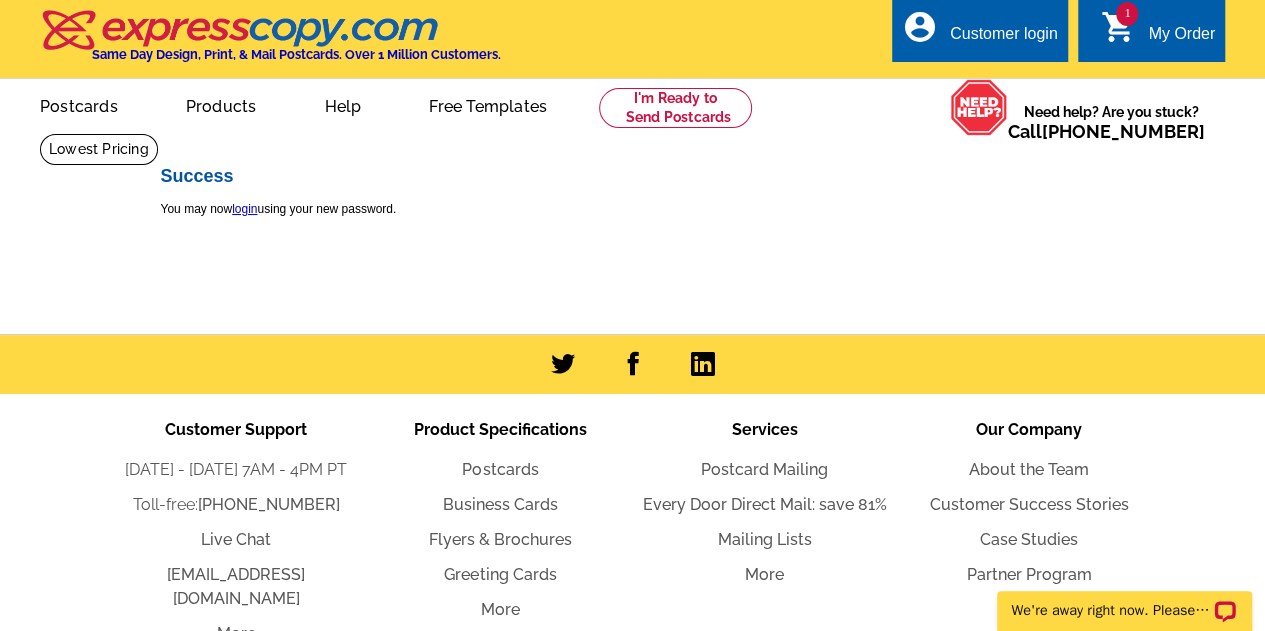 drag, startPoint x: 0, startPoint y: 0, endPoint x: 236, endPoint y: 360, distance: 430.4602 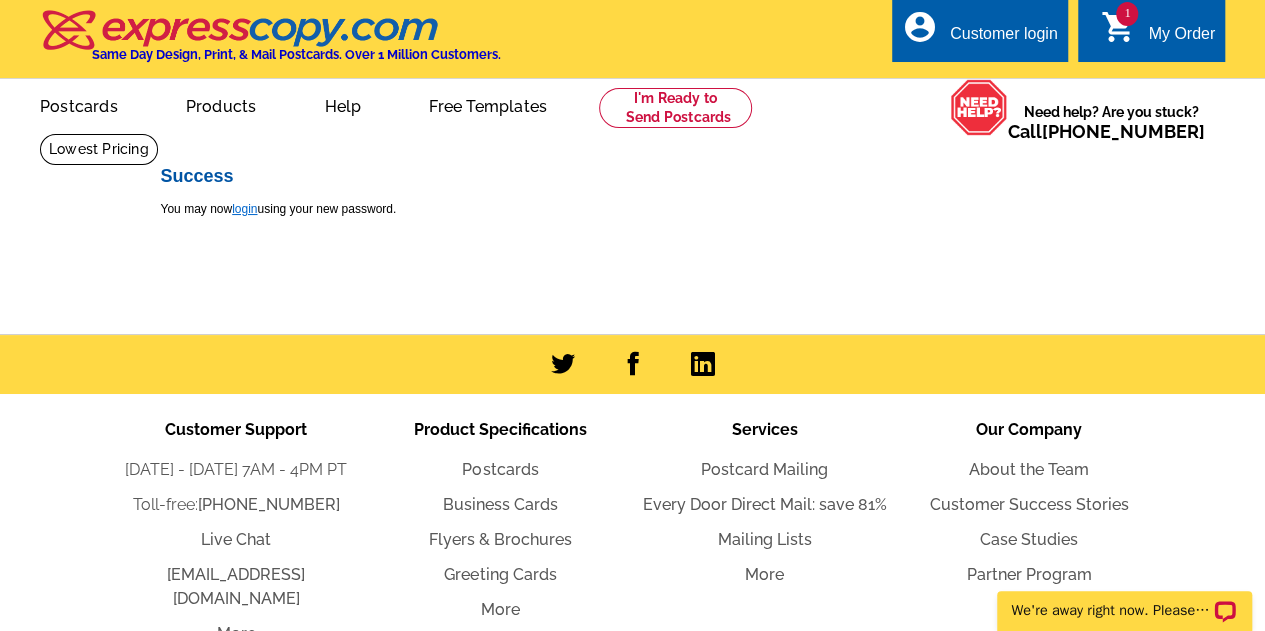 click on "login" at bounding box center [244, 209] 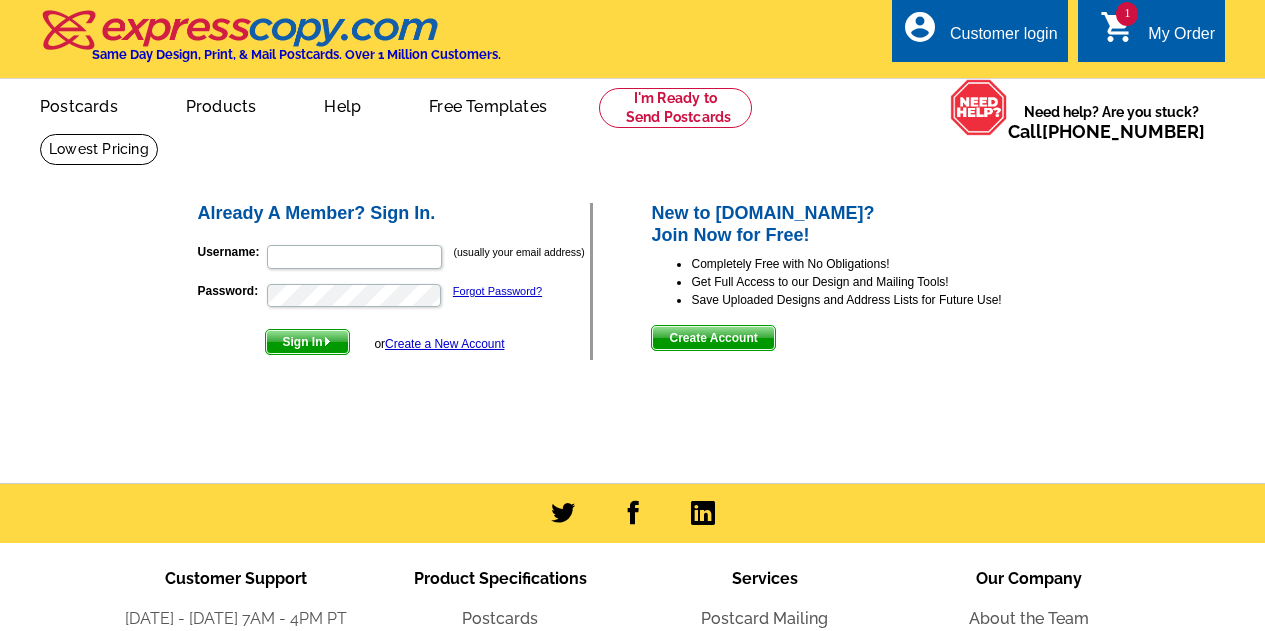 scroll, scrollTop: 0, scrollLeft: 0, axis: both 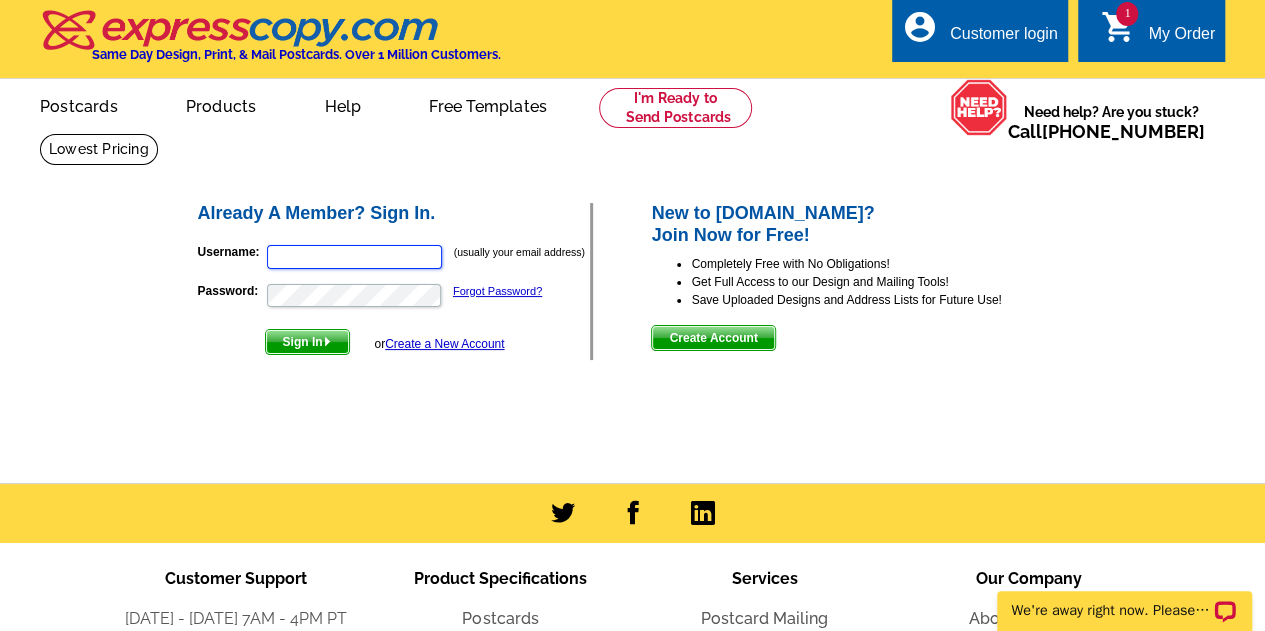 click on "Username:" at bounding box center [354, 257] 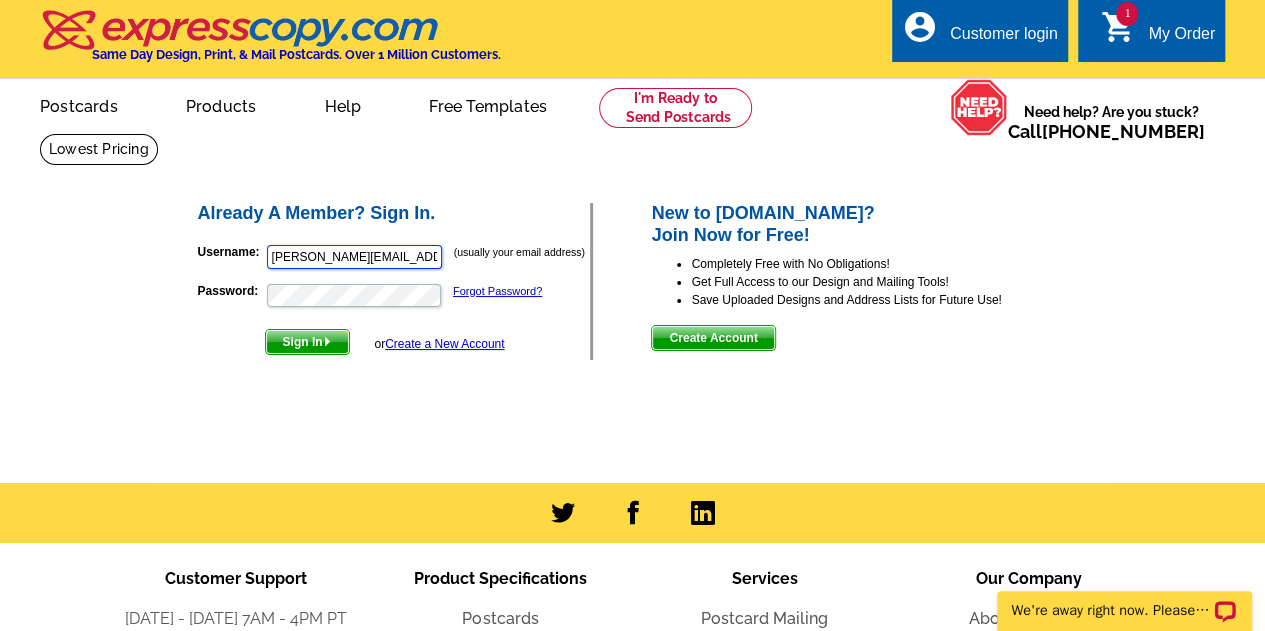 type on "[PERSON_NAME][EMAIL_ADDRESS][PERSON_NAME][DOMAIN_NAME]" 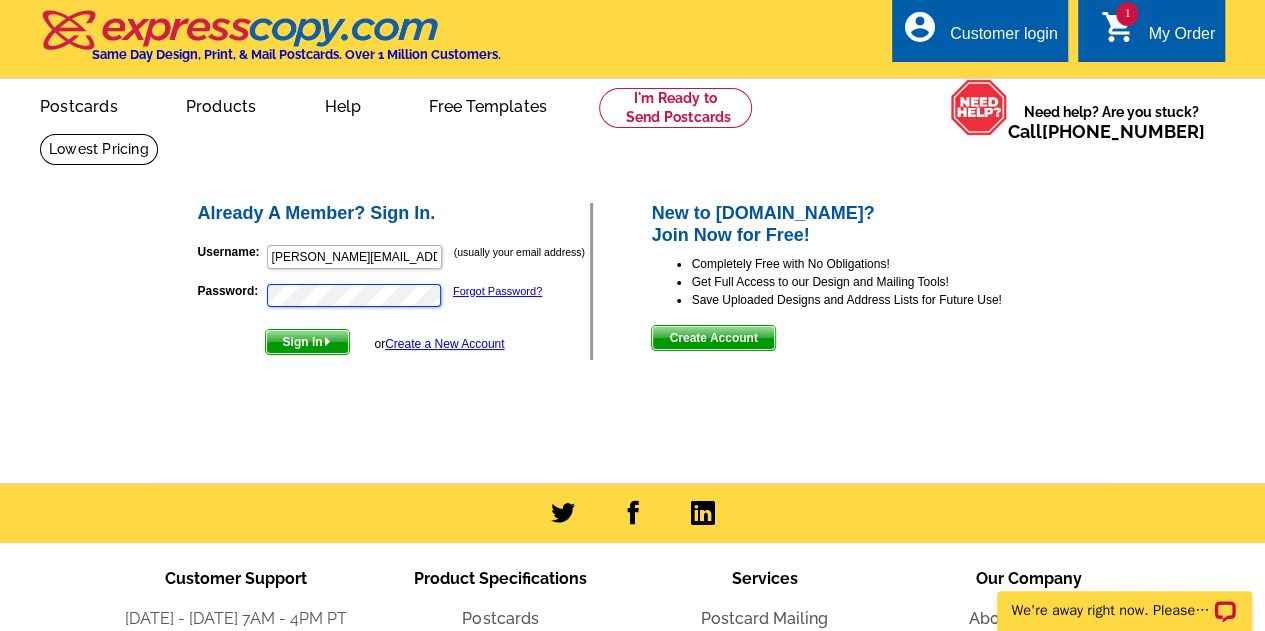 scroll, scrollTop: 0, scrollLeft: 0, axis: both 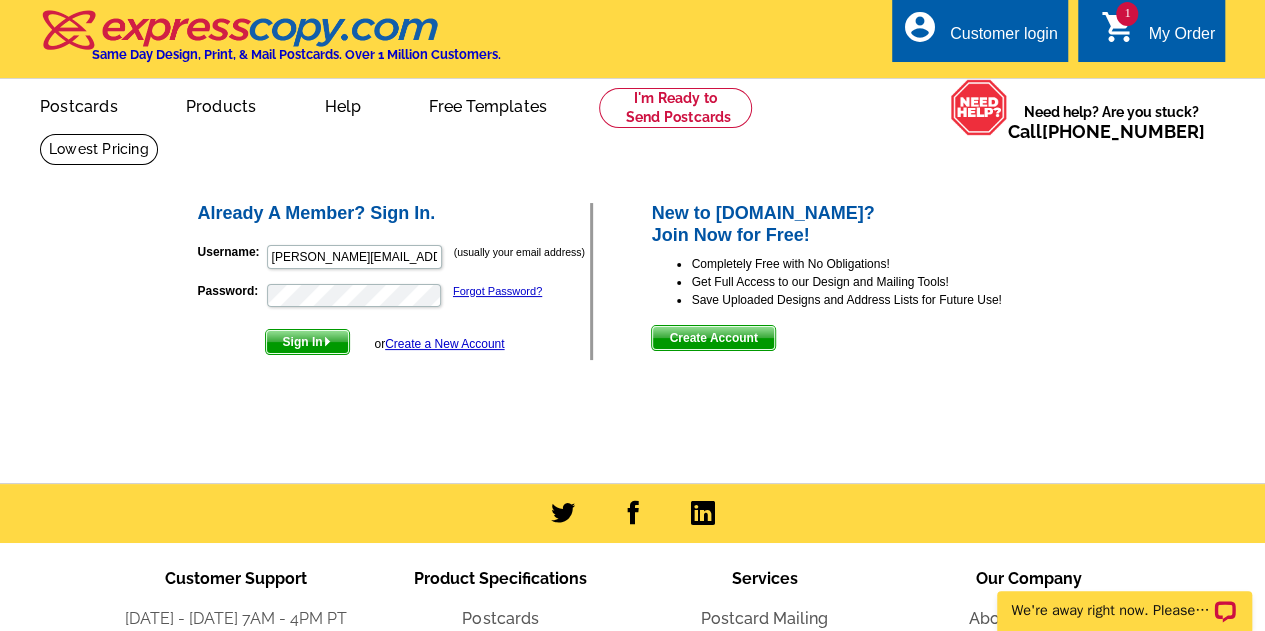 click on "Sign In" at bounding box center (307, 342) 